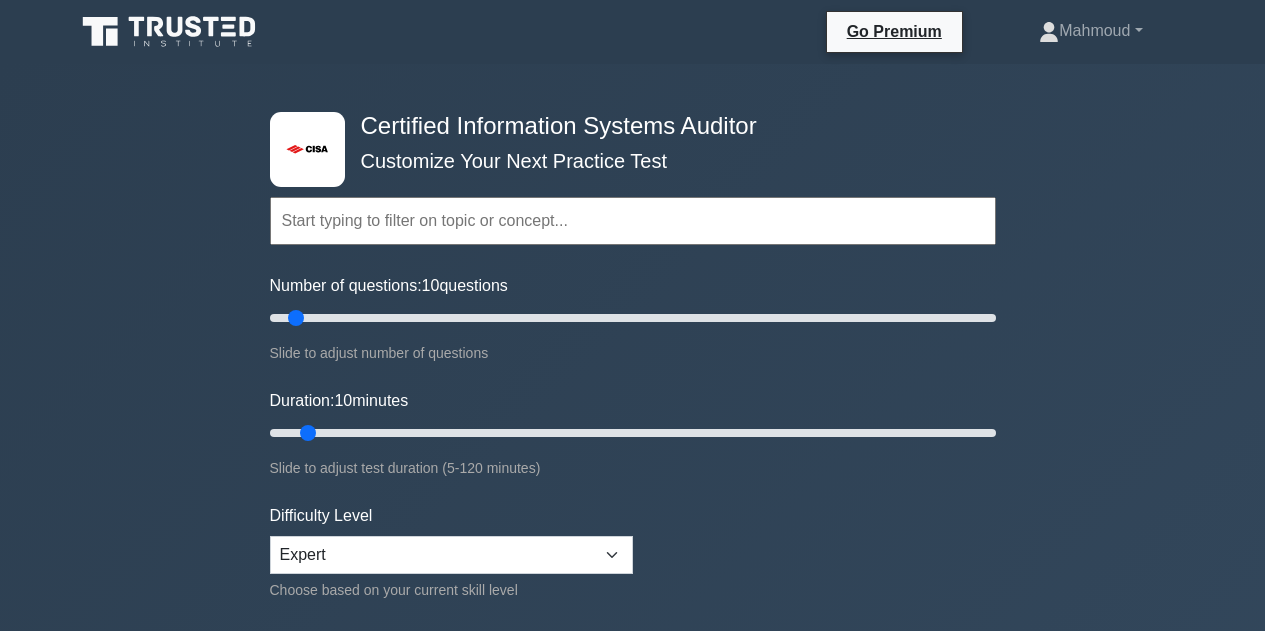 scroll, scrollTop: 102, scrollLeft: 0, axis: vertical 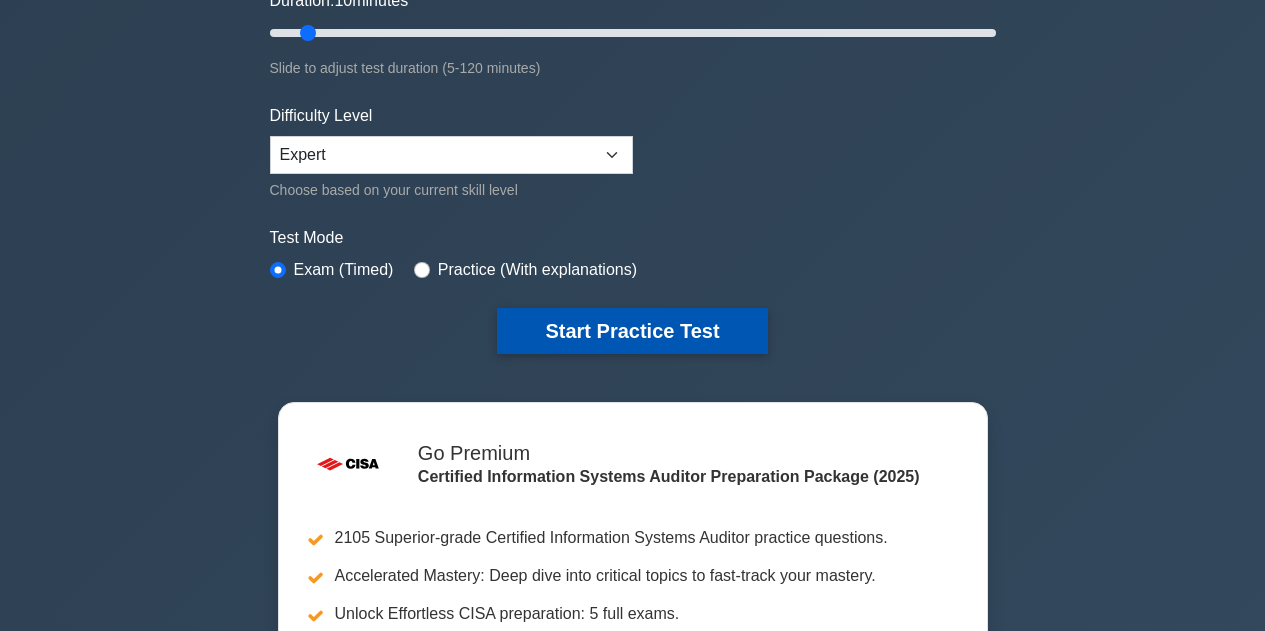 click on "Start Practice Test" at bounding box center [632, 331] 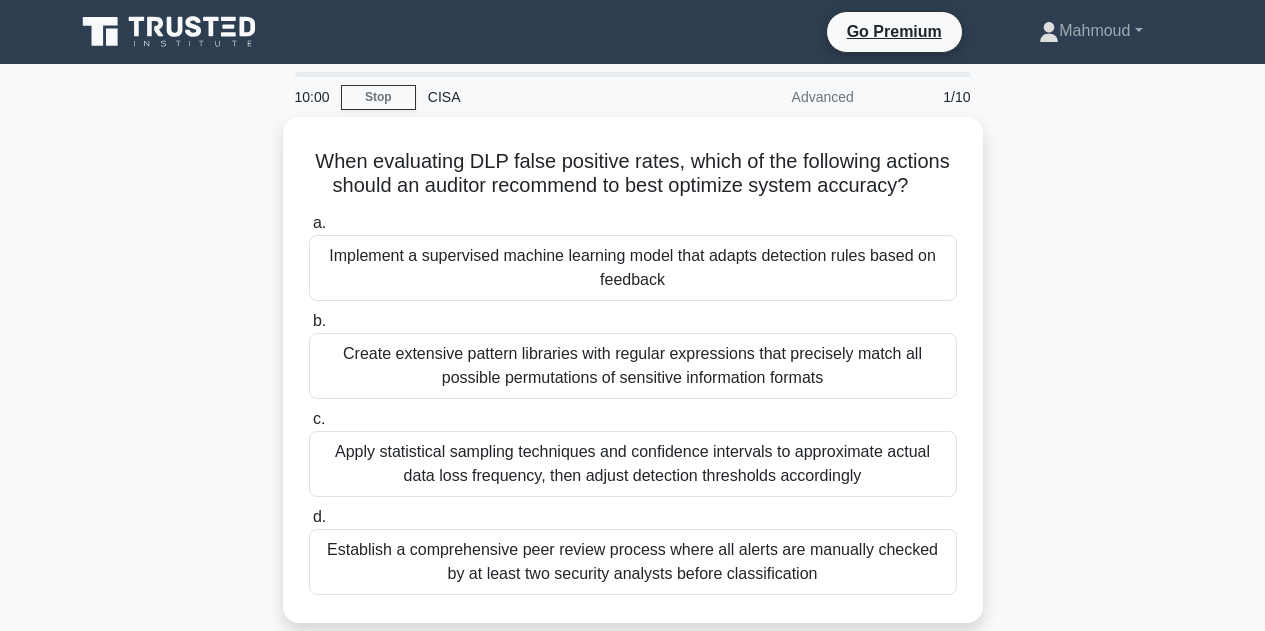 scroll, scrollTop: 0, scrollLeft: 0, axis: both 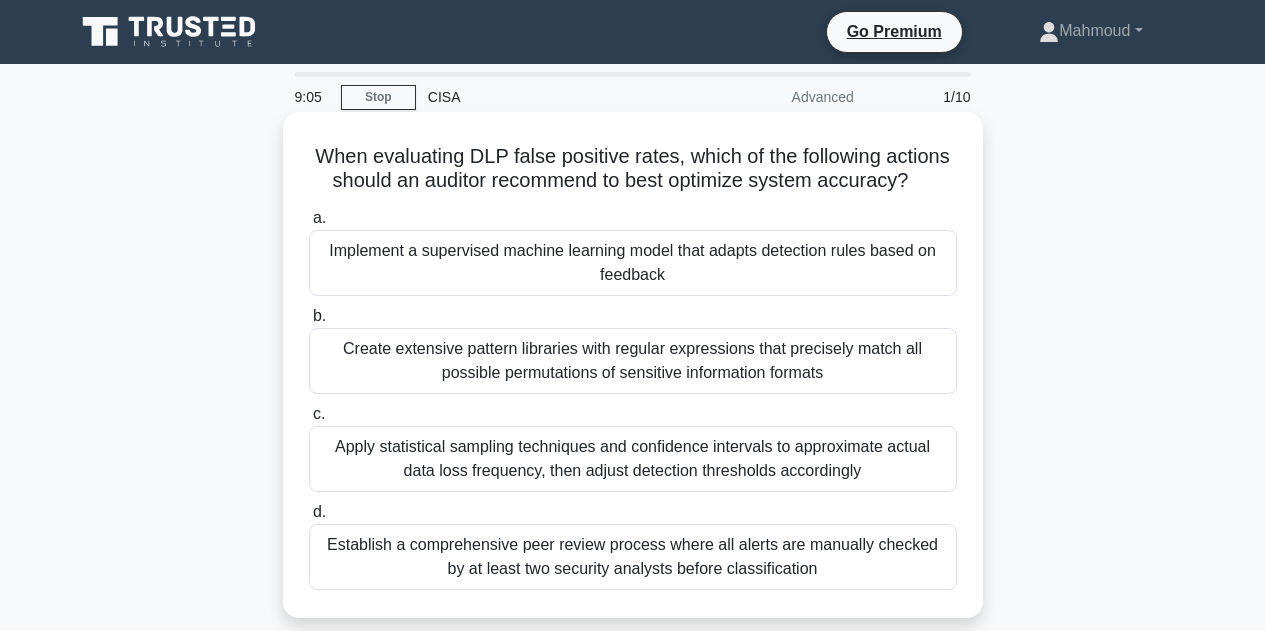 click on "Apply statistical sampling techniques and confidence intervals to approximate actual data loss frequency, then adjust detection thresholds accordingly" at bounding box center [633, 459] 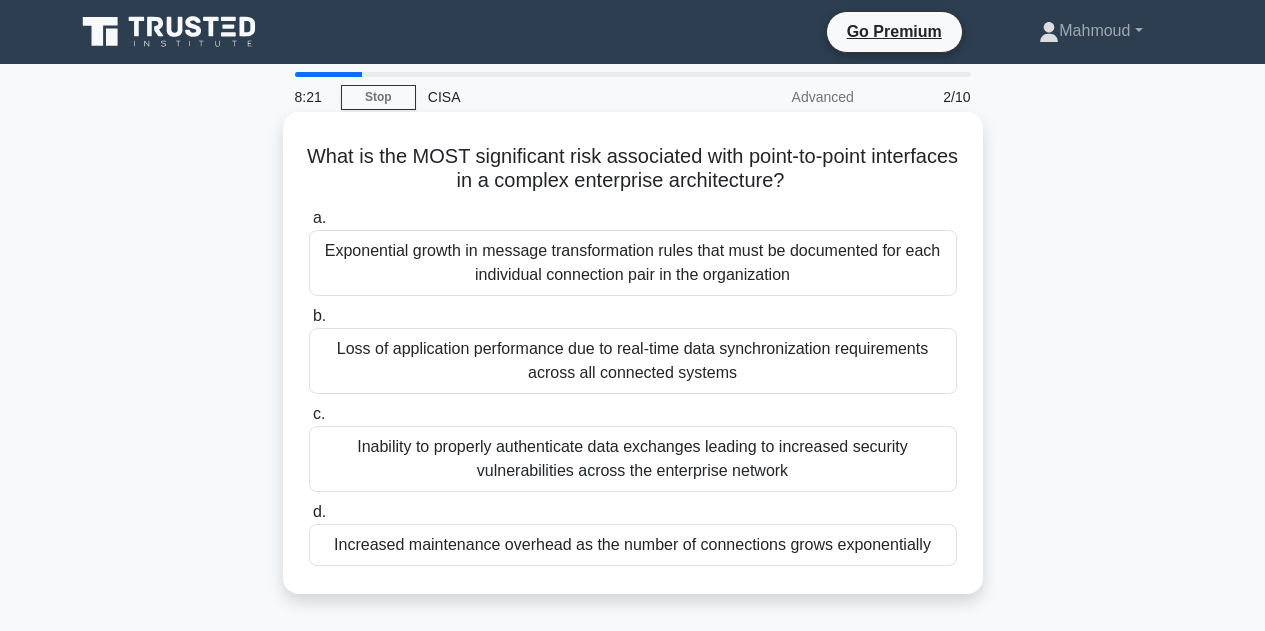 click on "Increased maintenance overhead as the number of connections grows exponentially" at bounding box center [633, 545] 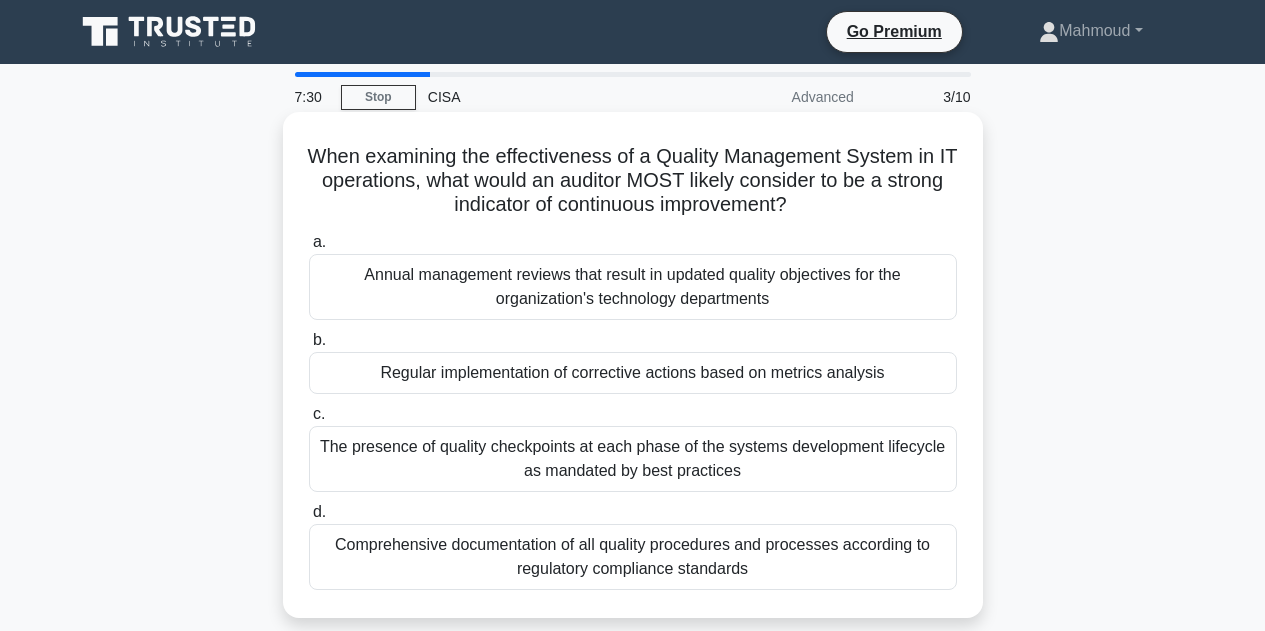 click on "Regular implementation of corrective actions based on metrics analysis" at bounding box center [633, 373] 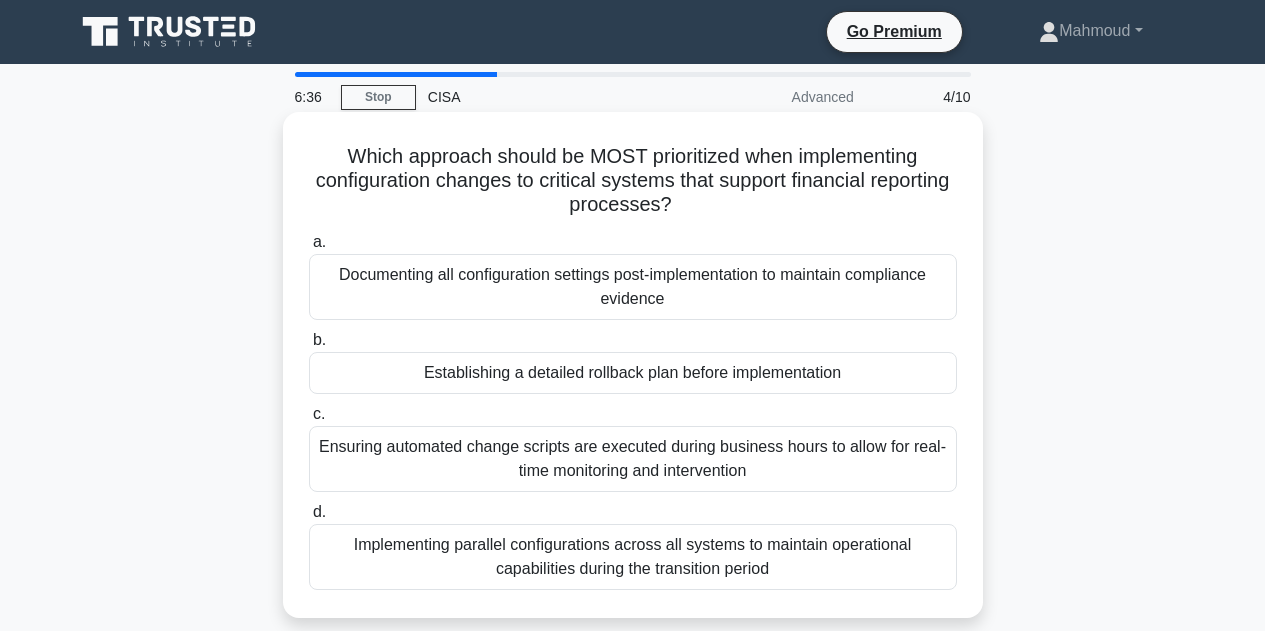 click on "Establishing a detailed rollback plan before implementation" at bounding box center [633, 373] 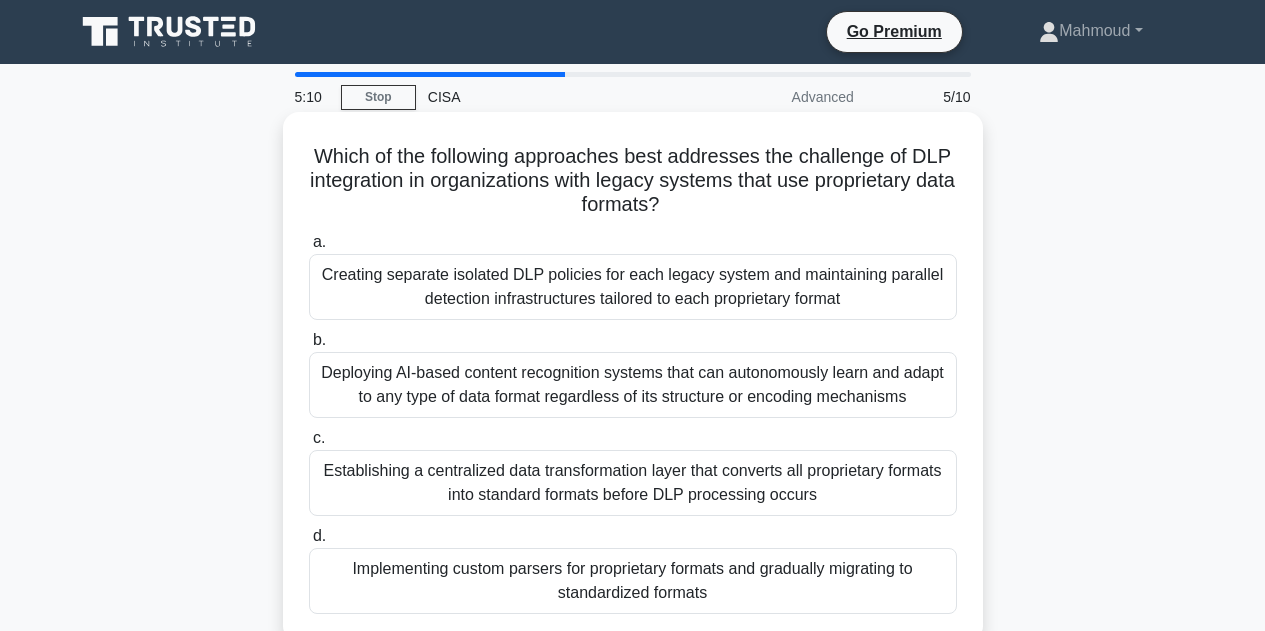 click on "Establishing a centralized data transformation layer that converts all proprietary formats into standard formats before DLP processing occurs" at bounding box center (633, 483) 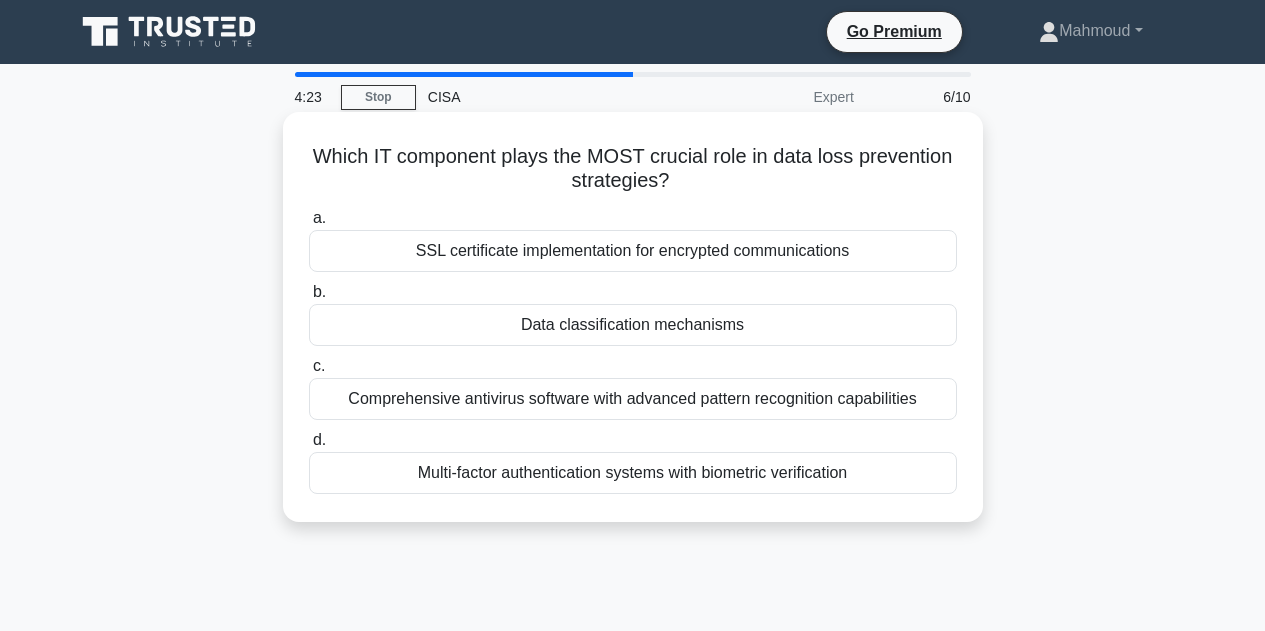 click on "SSL certificate implementation for encrypted communications" at bounding box center [633, 251] 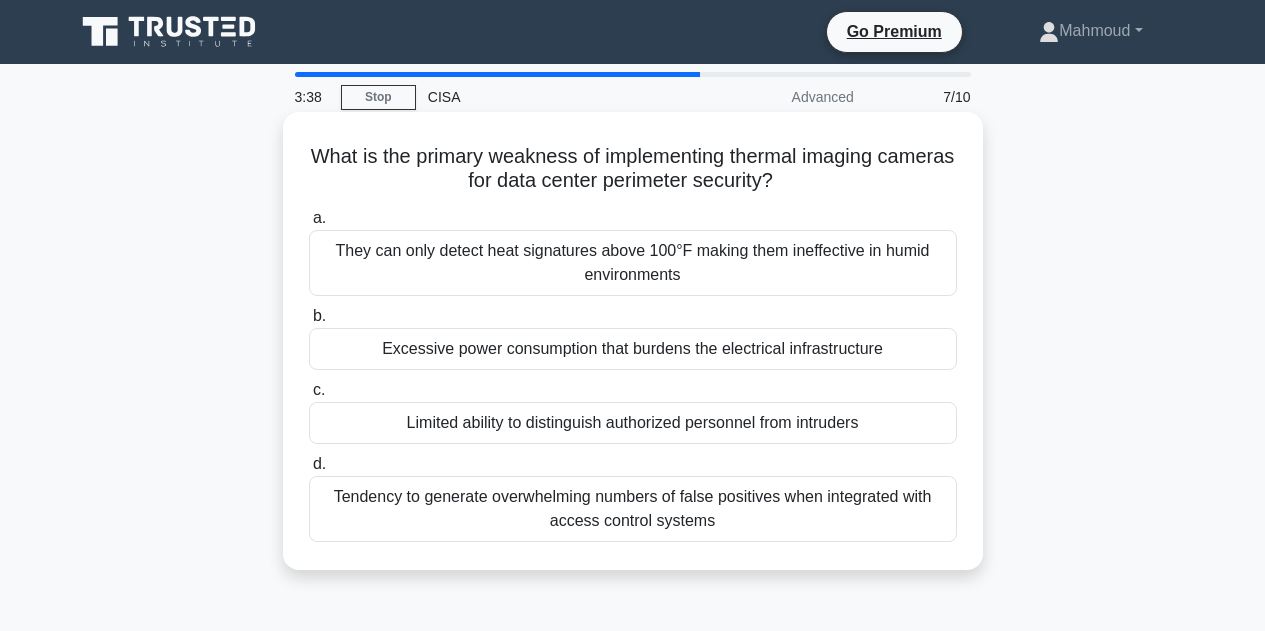 click on "Limited ability to distinguish authorized personnel from intruders" at bounding box center [633, 423] 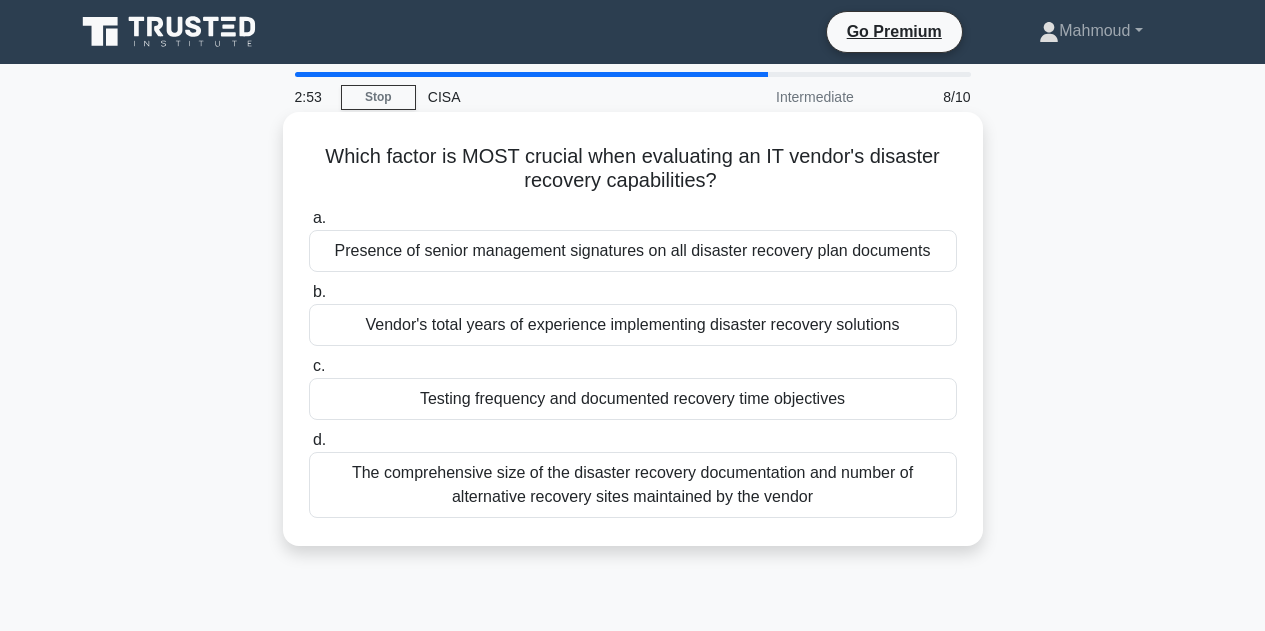 click on "Vendor's total years of experience implementing disaster recovery solutions" at bounding box center [633, 325] 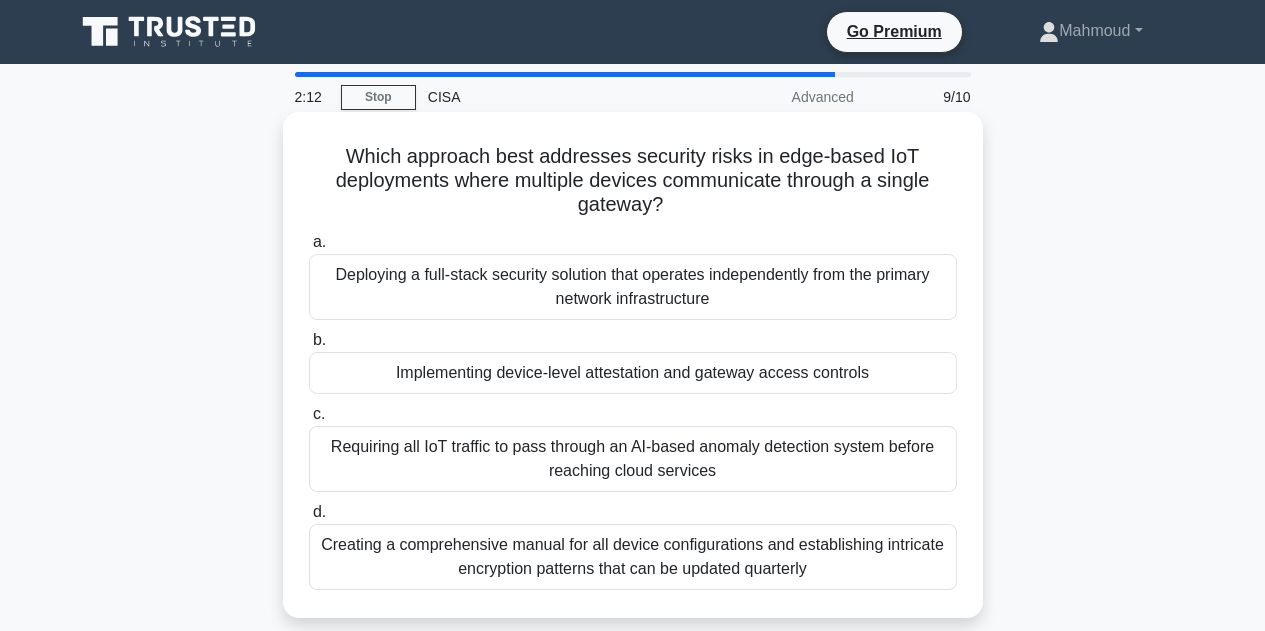 click on "Implementing device-level attestation and gateway access controls" at bounding box center (633, 373) 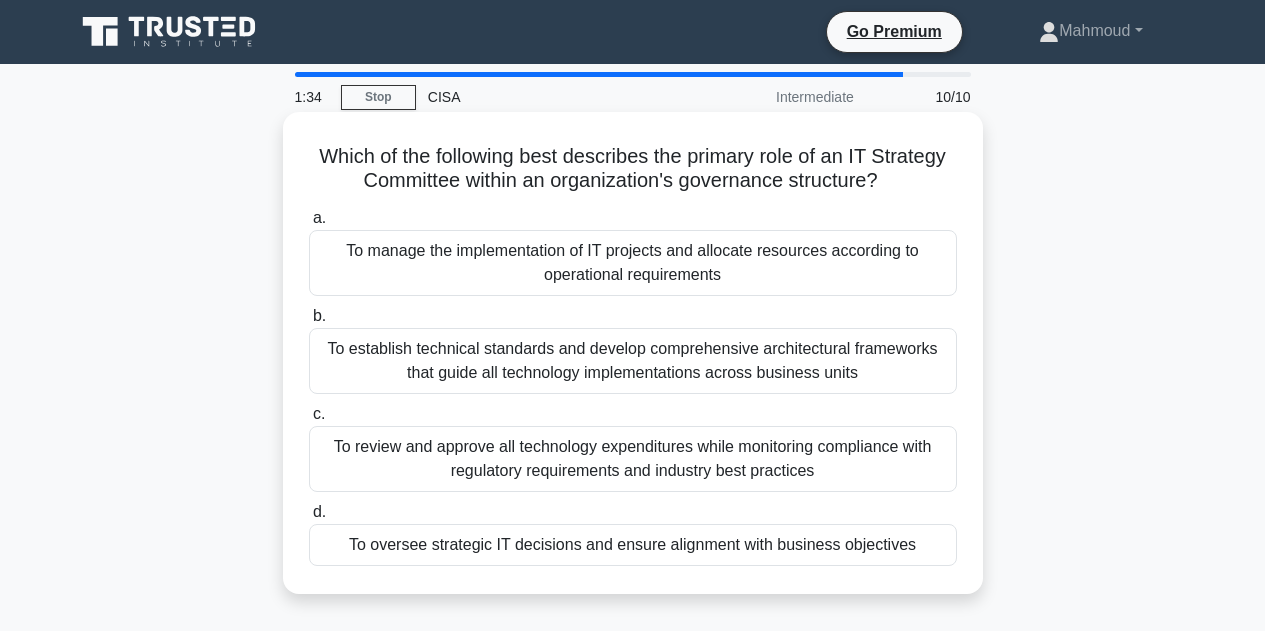 click on "To oversee strategic IT decisions and ensure alignment with business objectives" at bounding box center (633, 545) 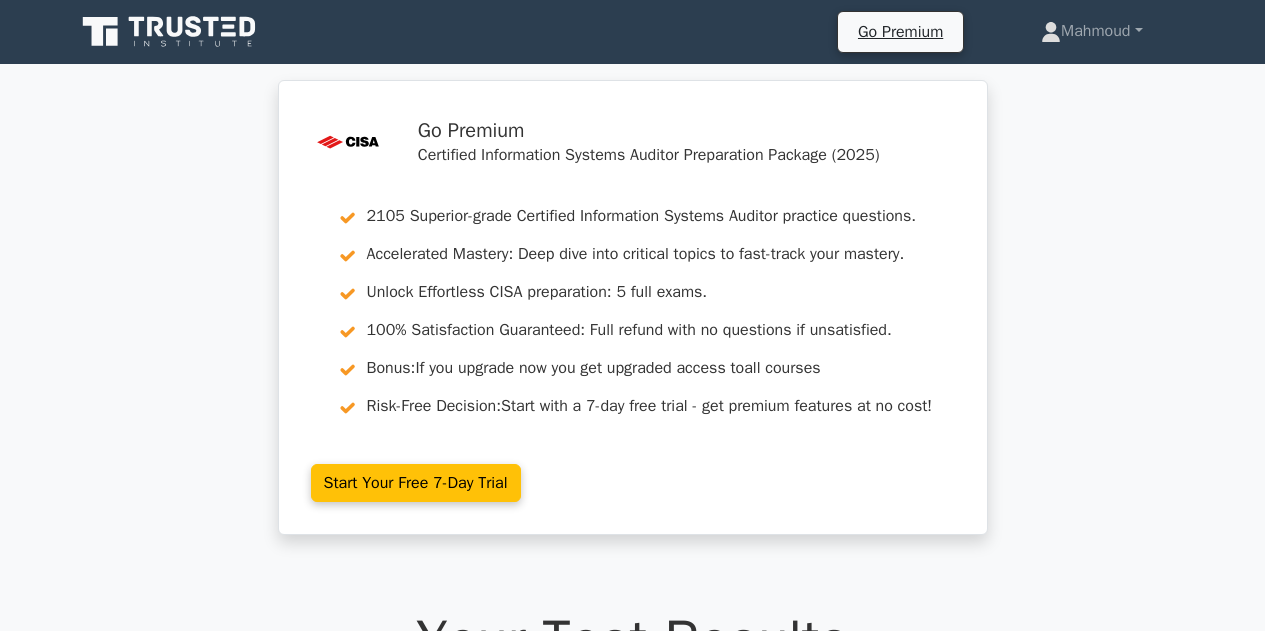 scroll, scrollTop: 78, scrollLeft: 0, axis: vertical 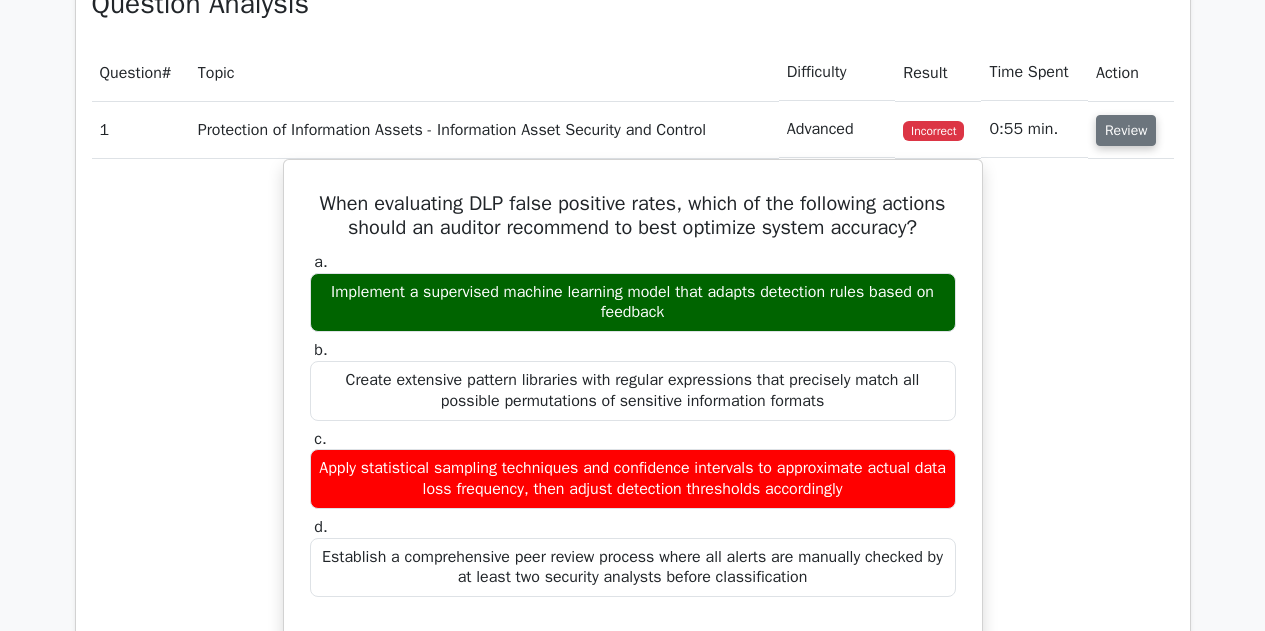 click on "Review" at bounding box center [1126, 130] 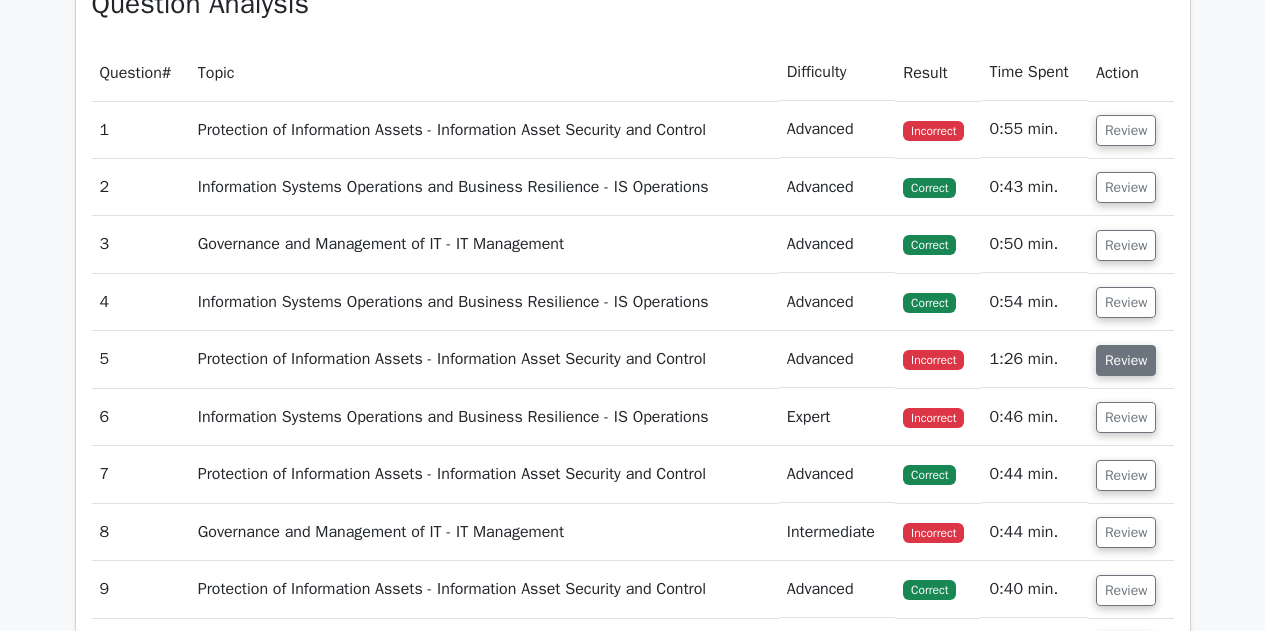 click on "Review" at bounding box center (1126, 360) 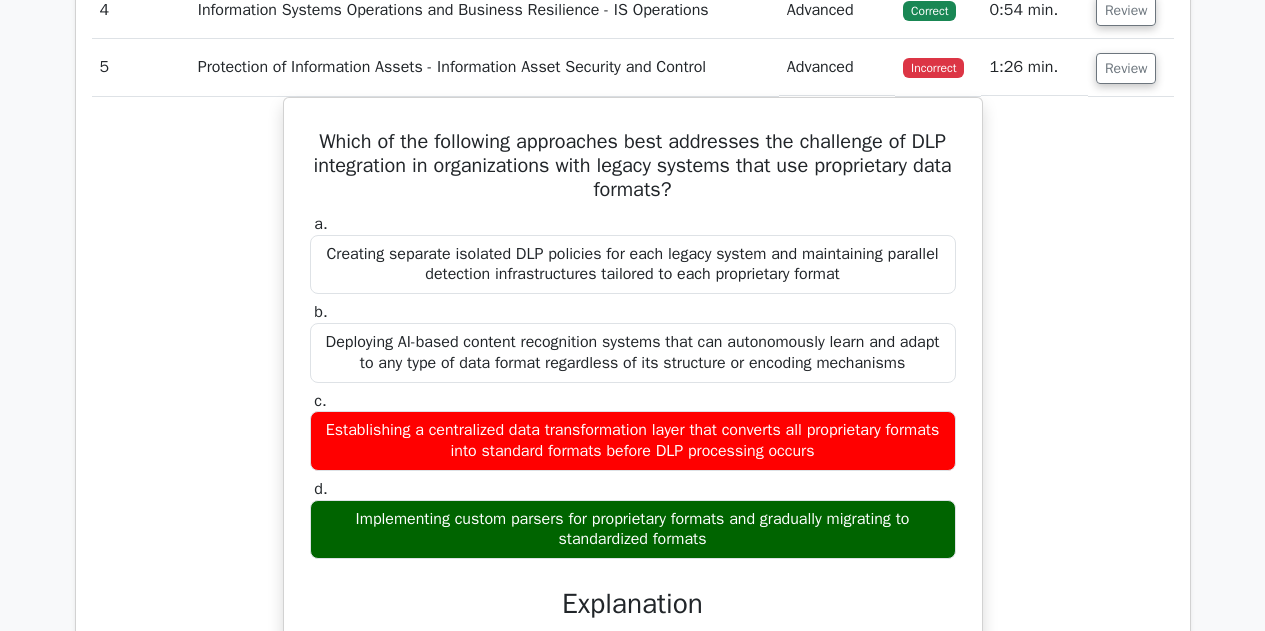 scroll, scrollTop: 1700, scrollLeft: 0, axis: vertical 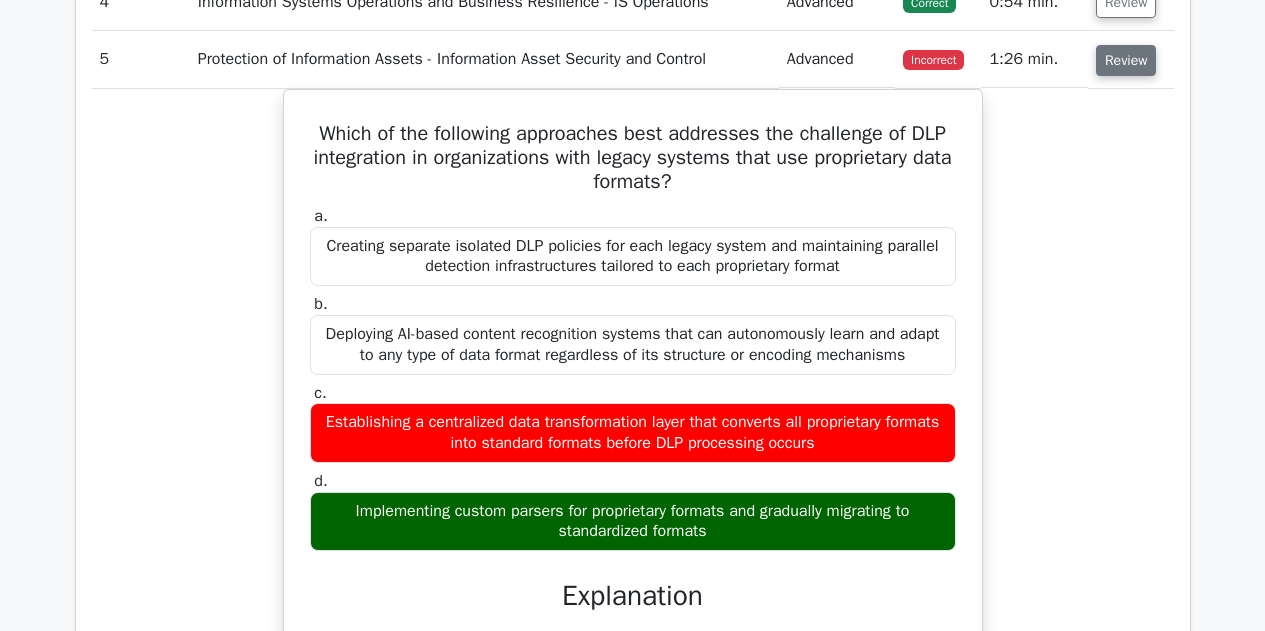 click on "Review" at bounding box center (1126, 60) 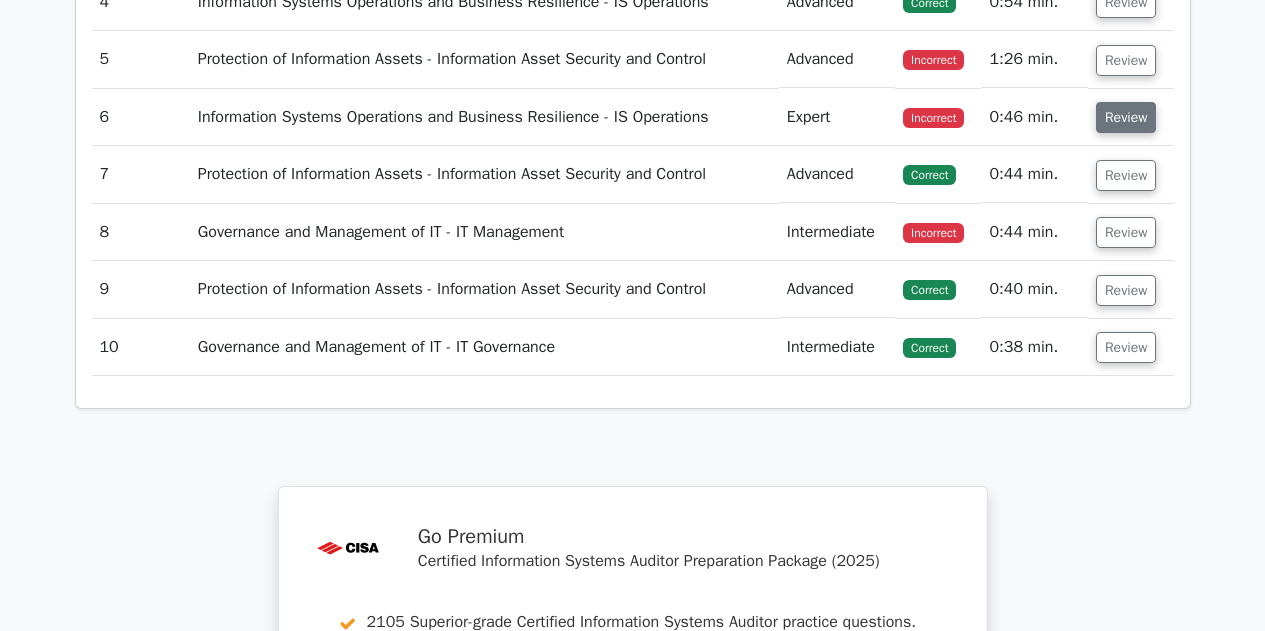 click on "Review" at bounding box center [1126, 117] 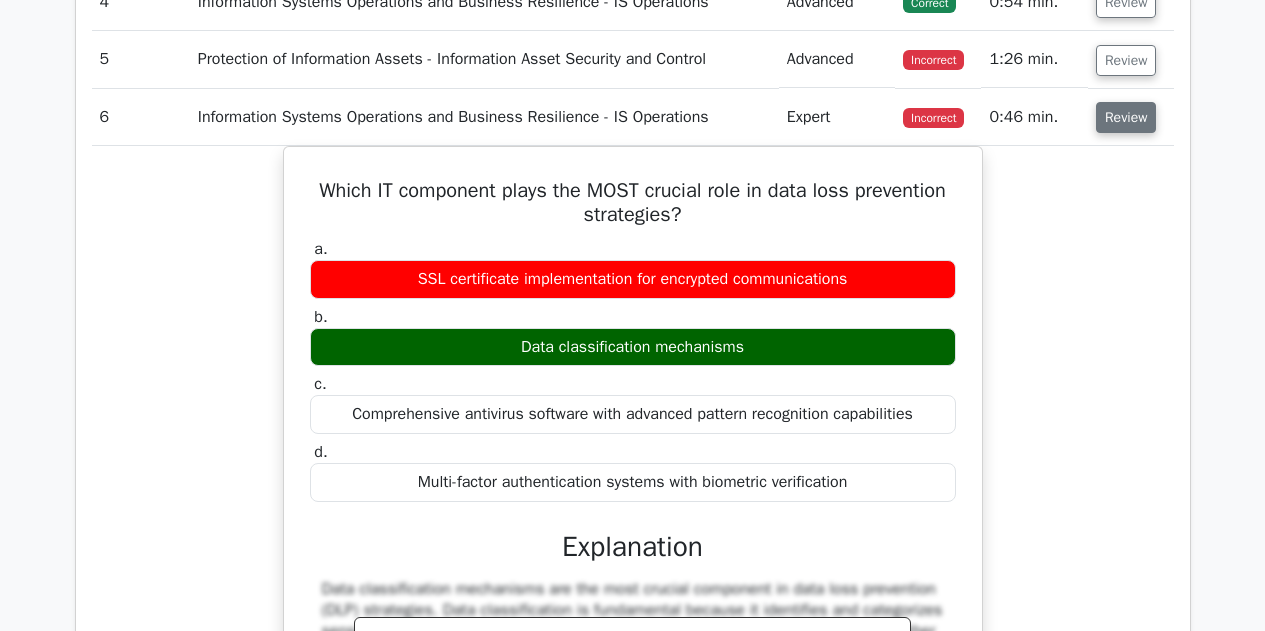click on "Review" at bounding box center [1126, 117] 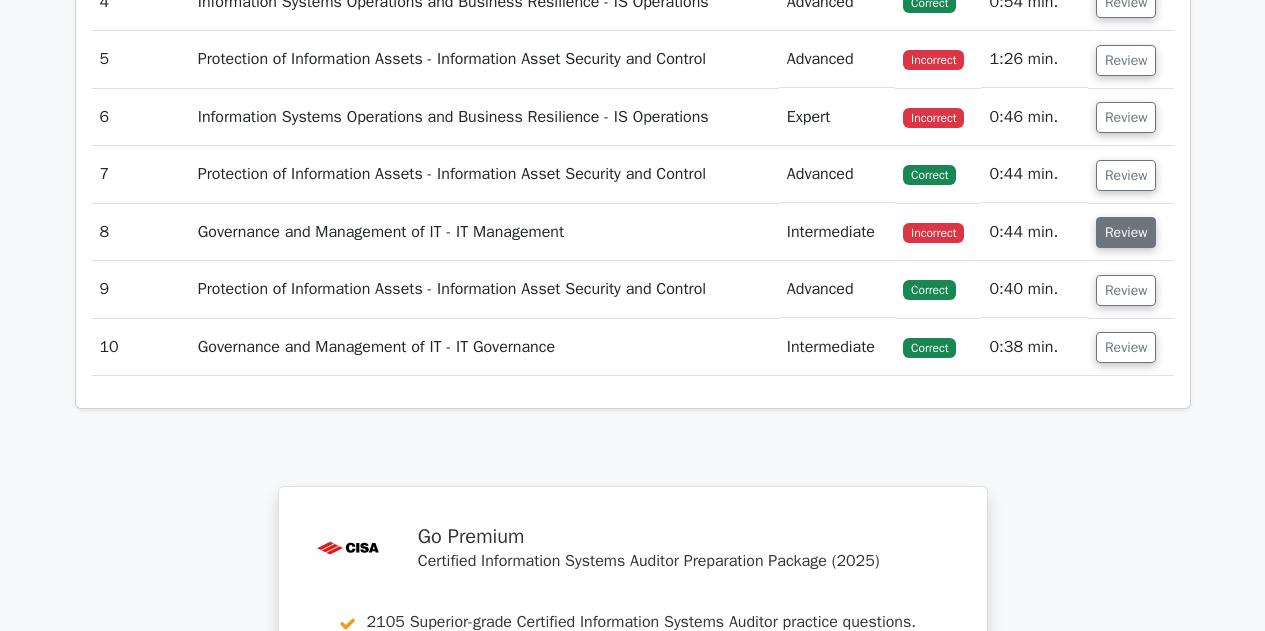 click on "Review" at bounding box center [1126, 232] 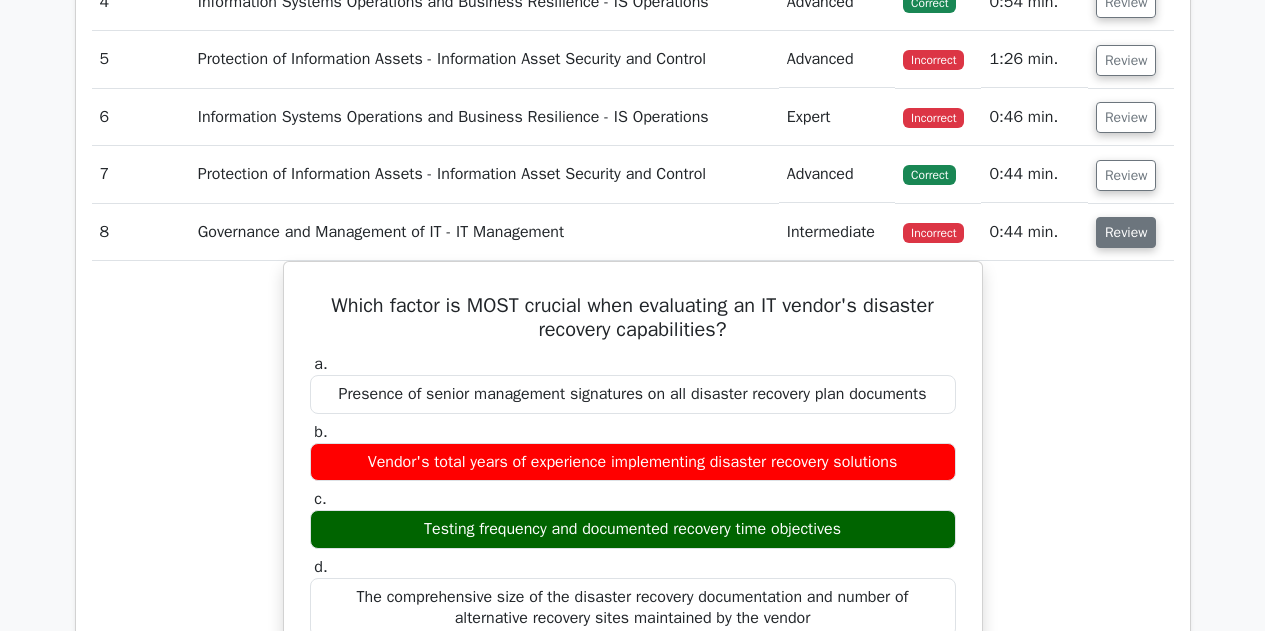 click on "Review" at bounding box center [1126, 232] 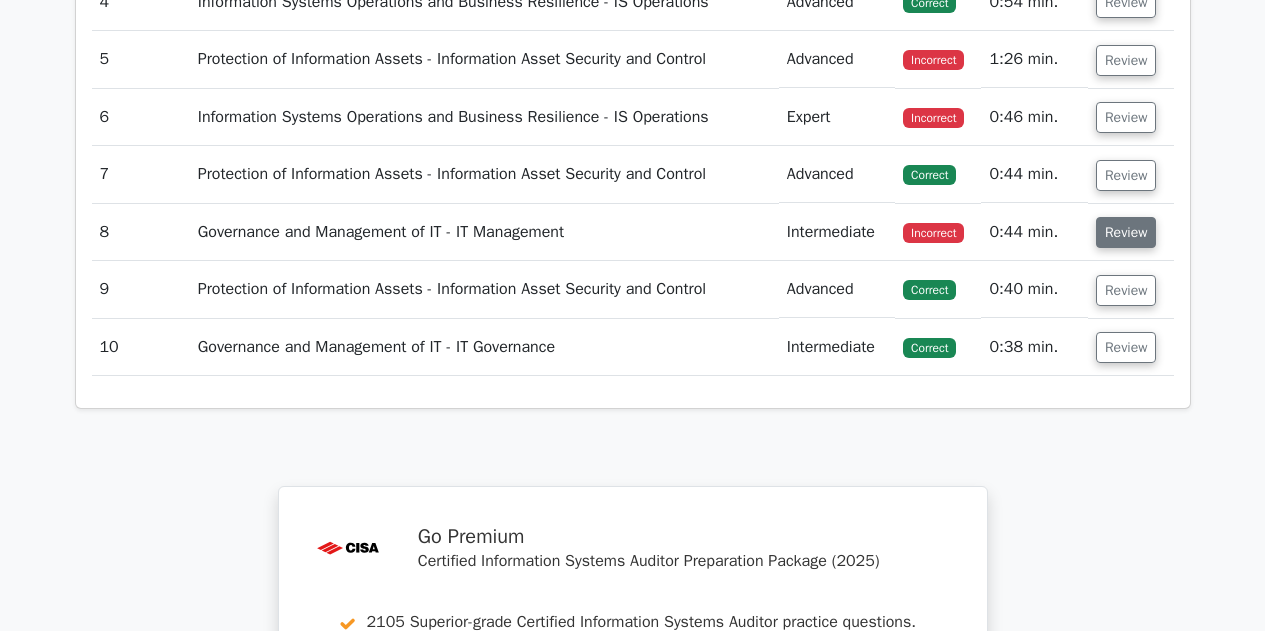 click on "Review" at bounding box center [1126, 232] 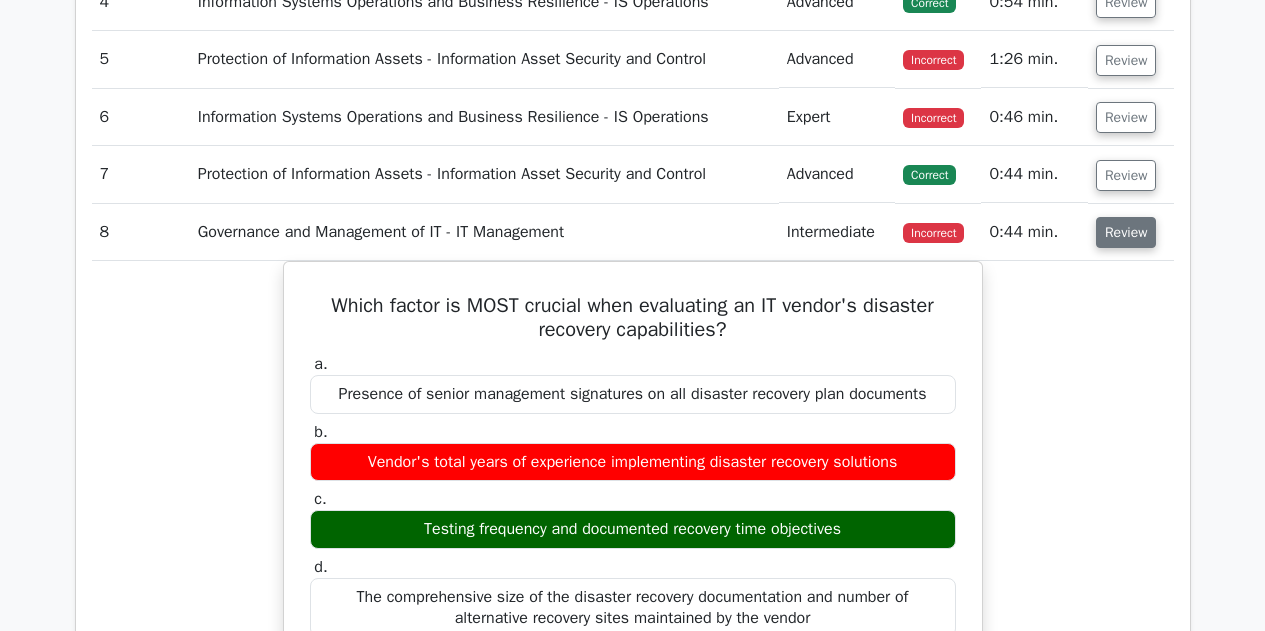 click on "Review" at bounding box center [1126, 232] 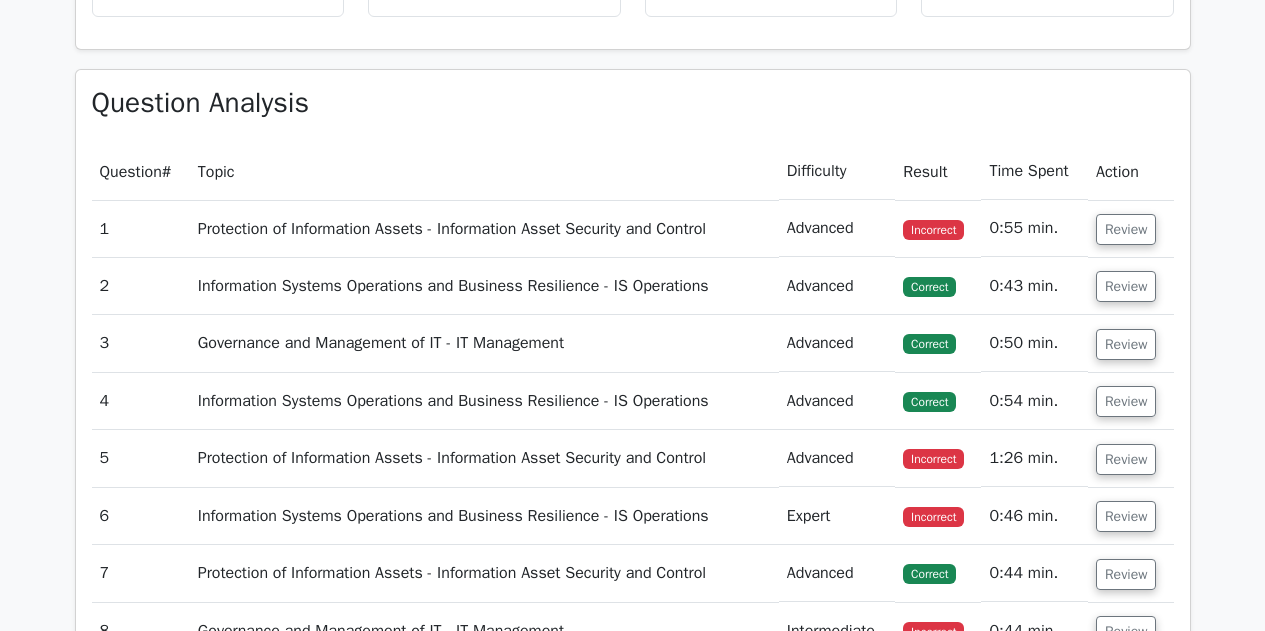 scroll, scrollTop: 1300, scrollLeft: 0, axis: vertical 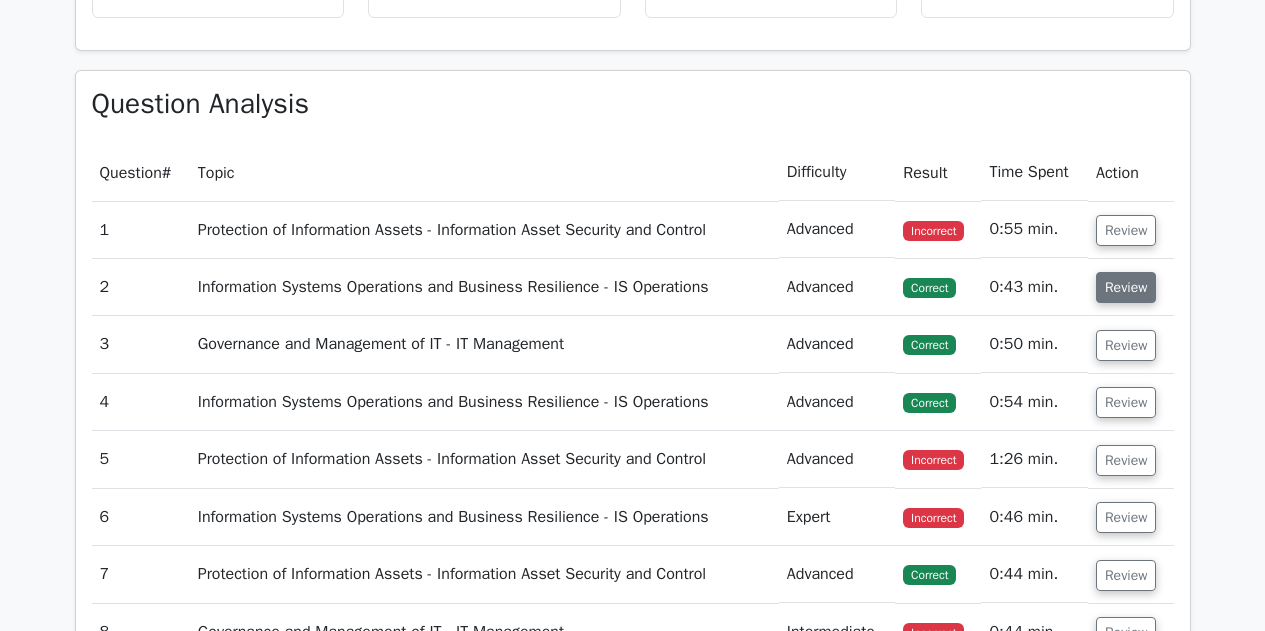 click on "Review" at bounding box center (1126, 287) 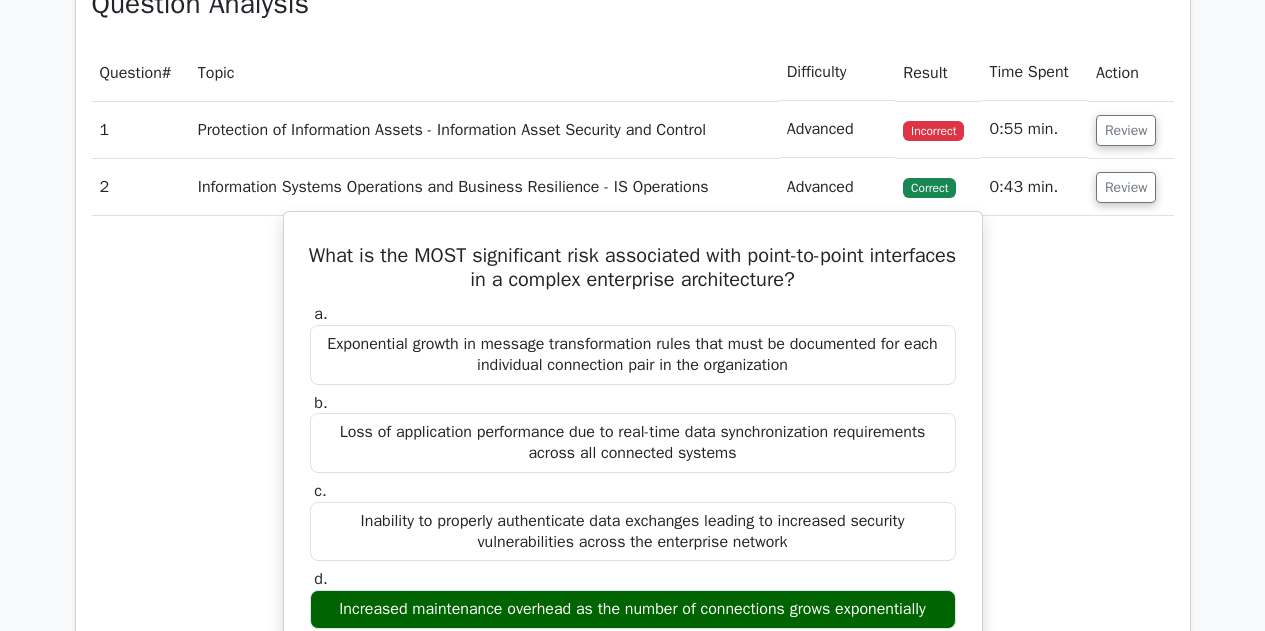 scroll, scrollTop: 1500, scrollLeft: 0, axis: vertical 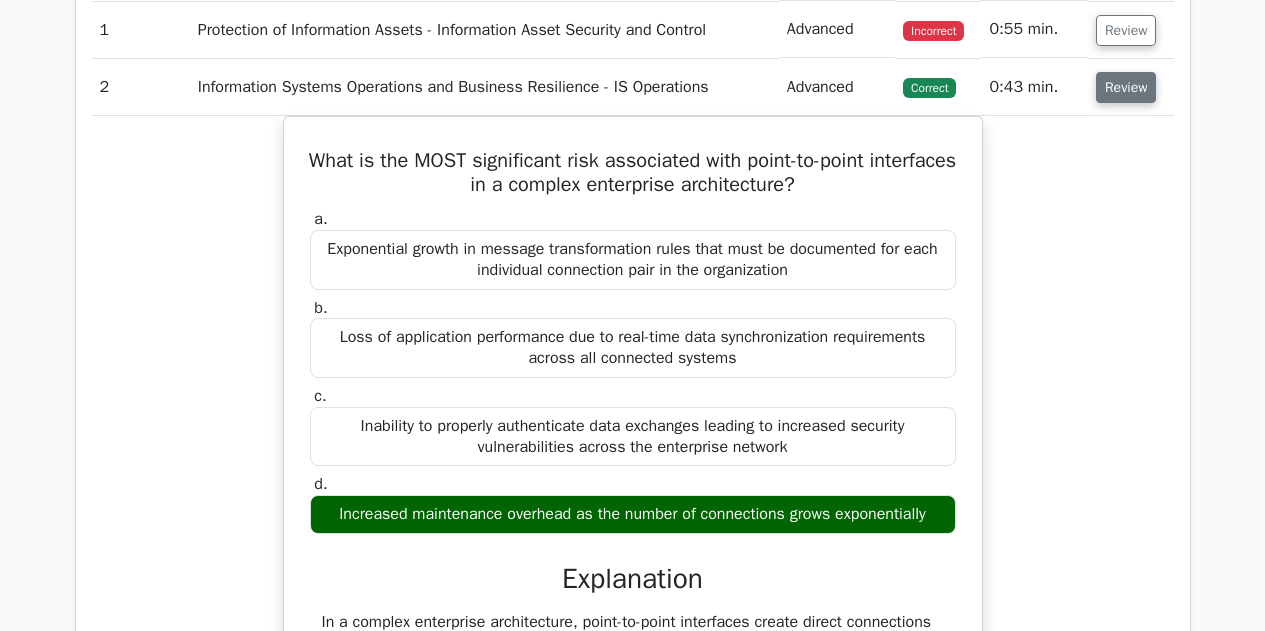 click on "Review" at bounding box center [1126, 87] 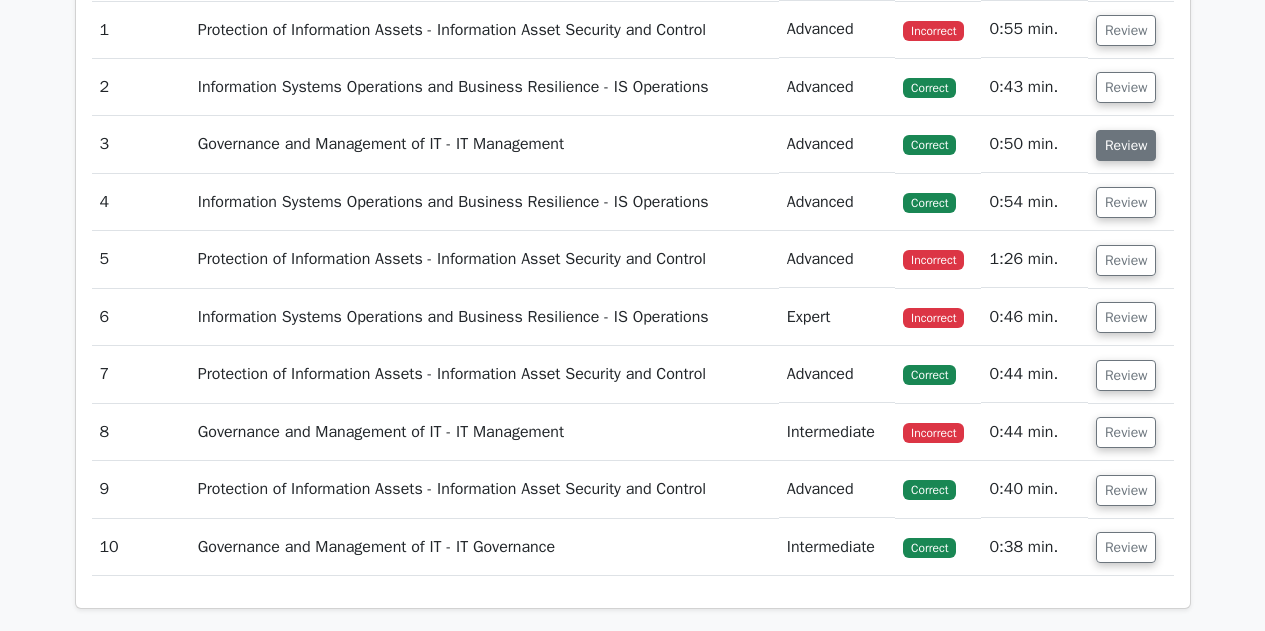 click on "Review" at bounding box center (1126, 145) 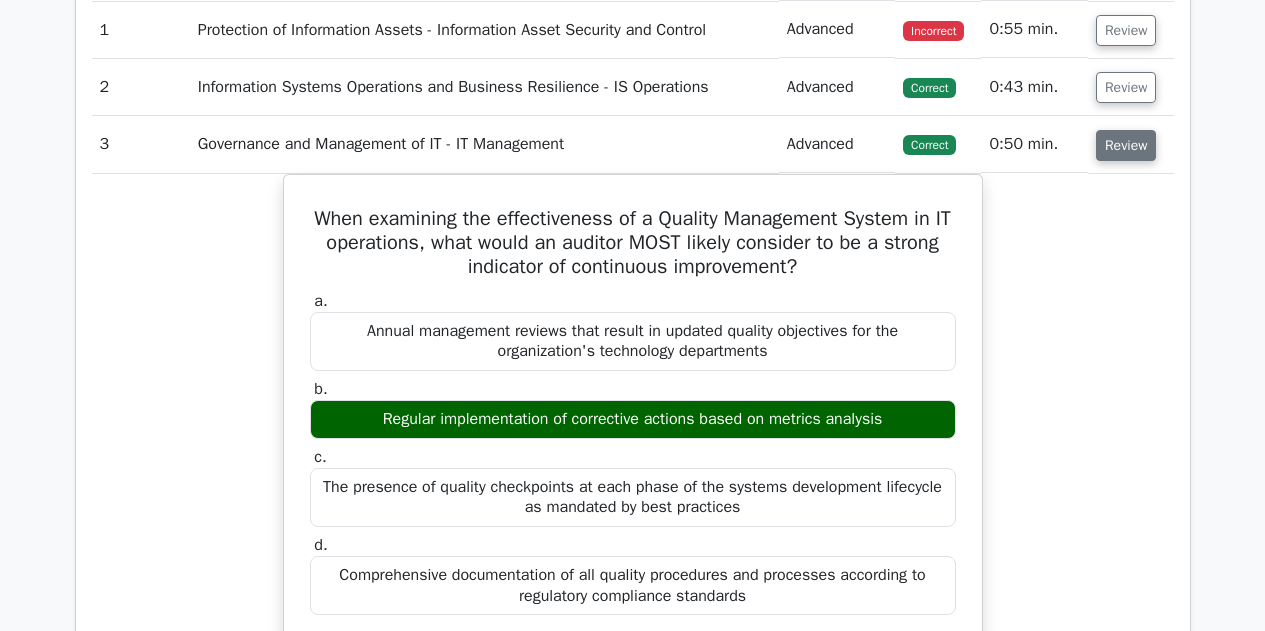 click on "Review" at bounding box center (1126, 145) 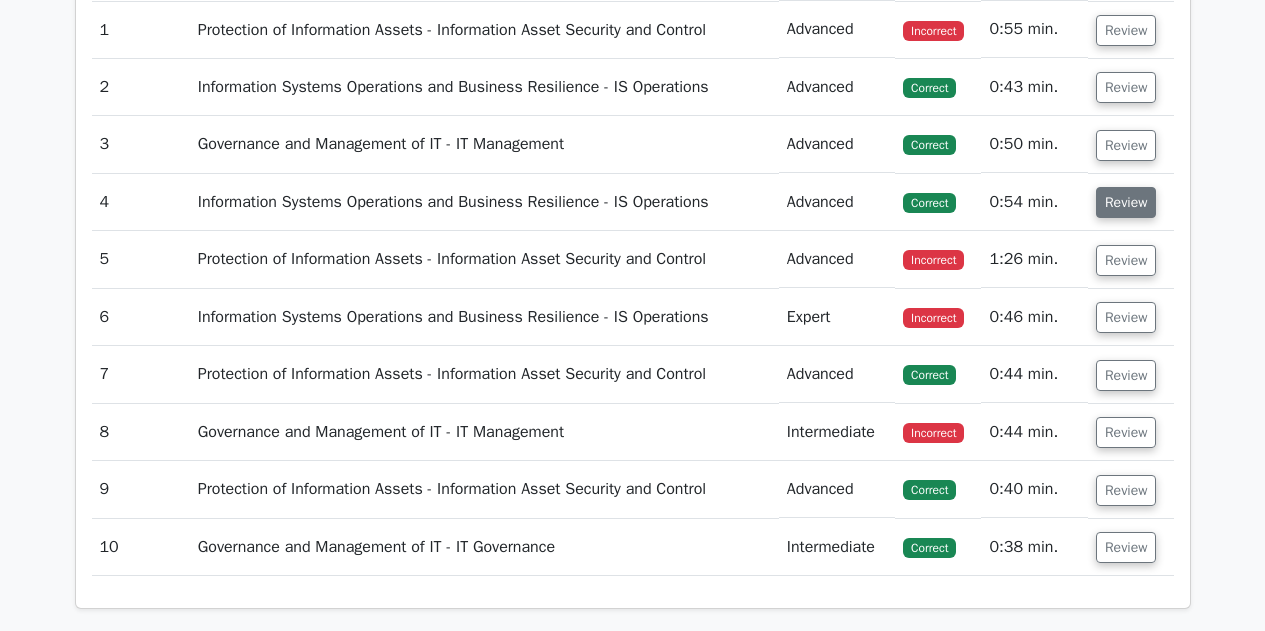 click on "Review" at bounding box center [1126, 202] 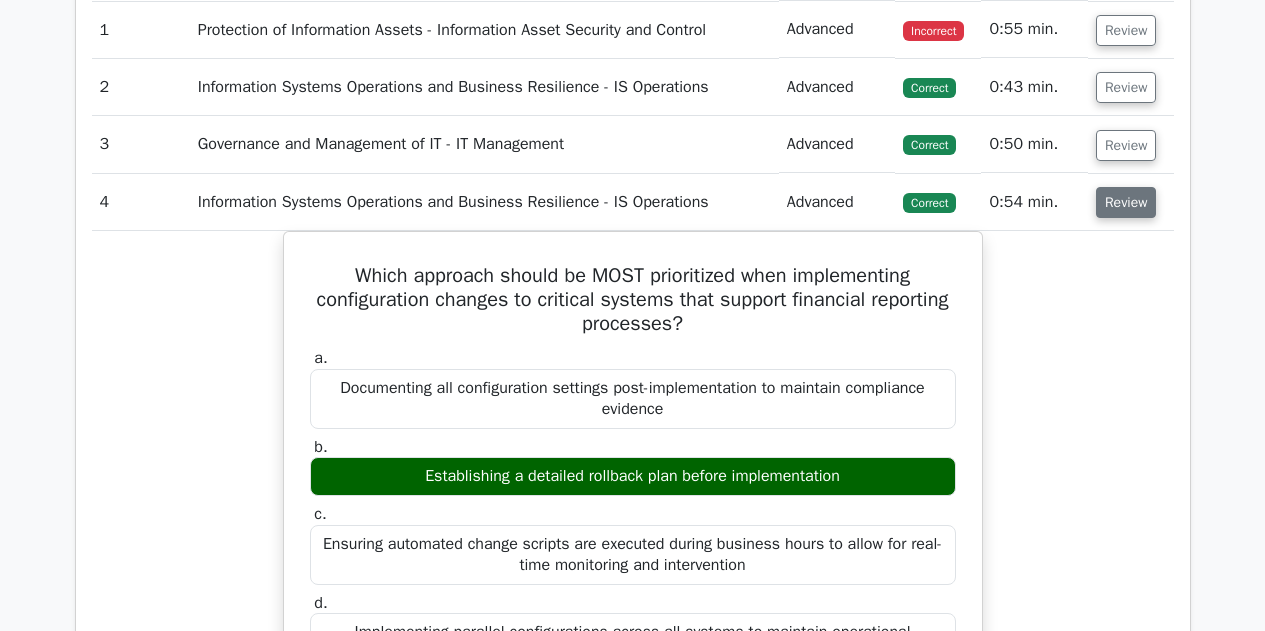 click on "Review" at bounding box center [1126, 202] 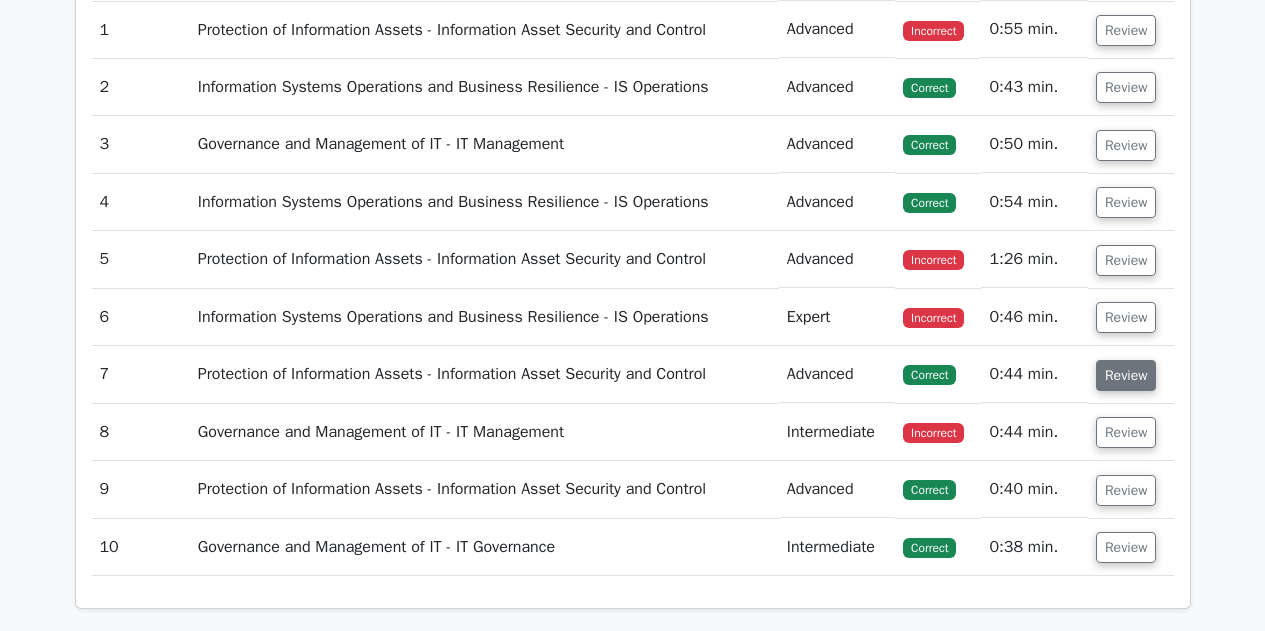click on "Review" at bounding box center (1126, 375) 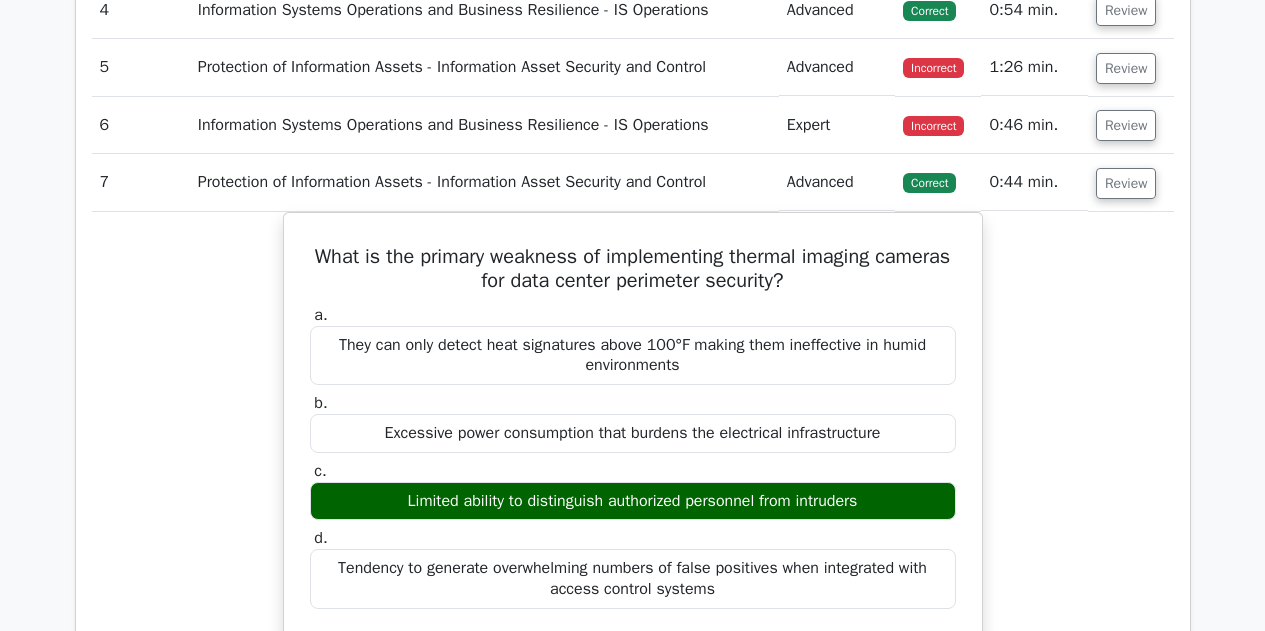 scroll, scrollTop: 1700, scrollLeft: 0, axis: vertical 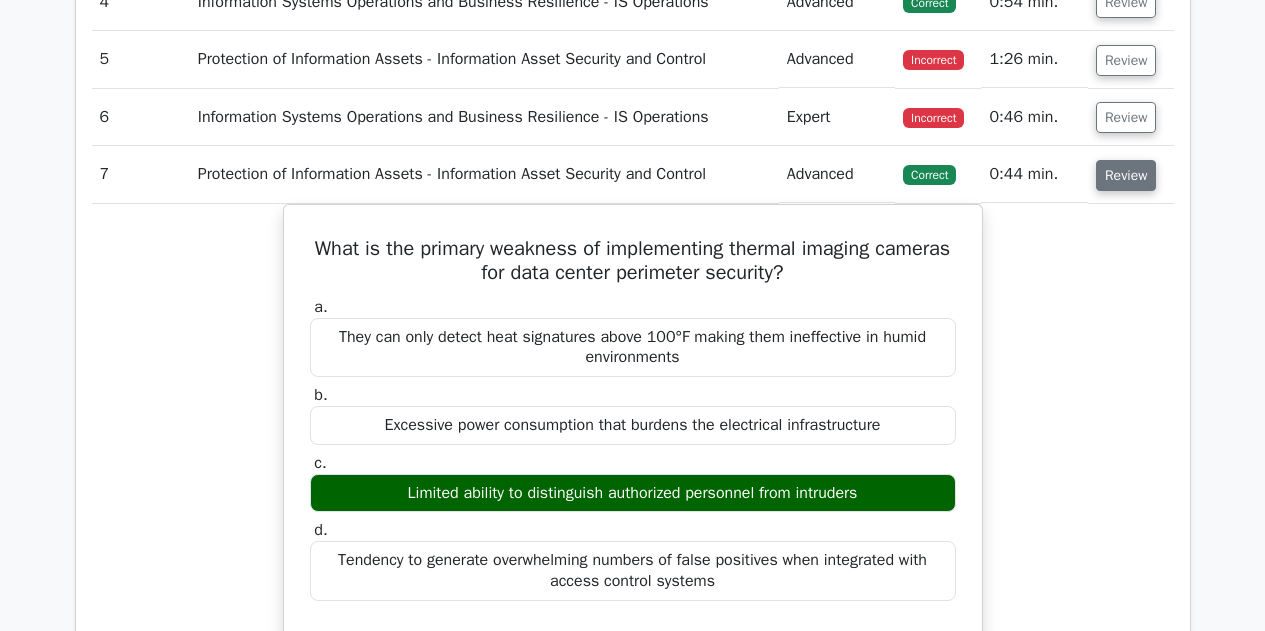 click on "Review" at bounding box center (1126, 175) 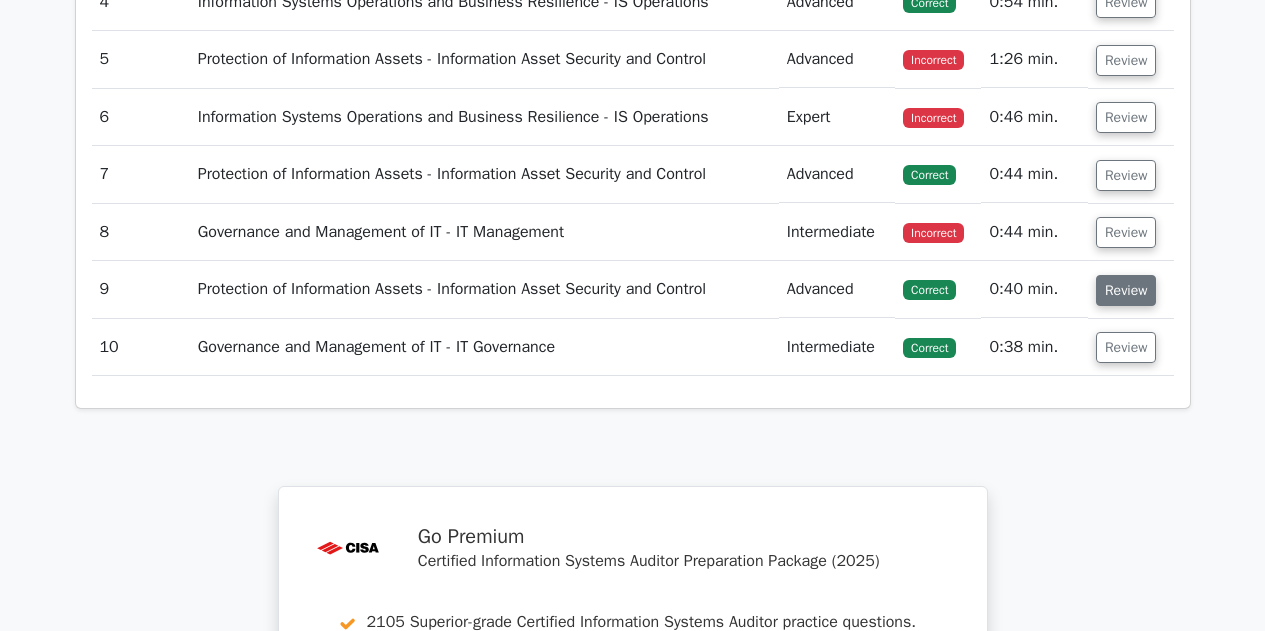 click on "Review" at bounding box center [1126, 290] 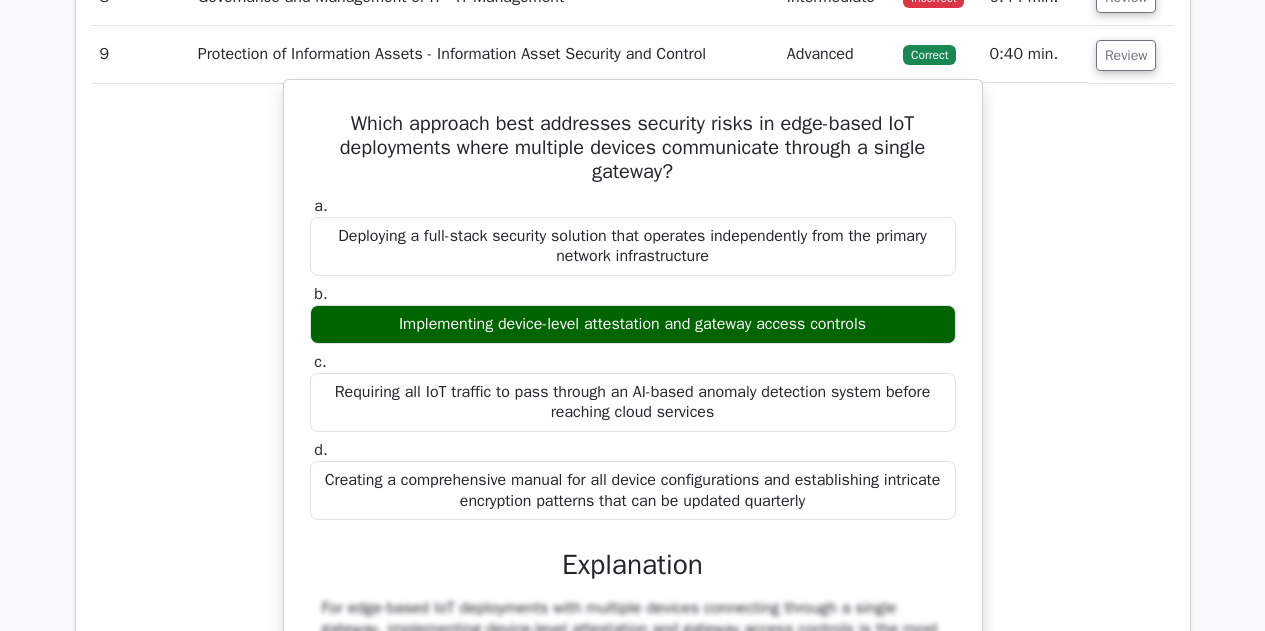 scroll, scrollTop: 1900, scrollLeft: 0, axis: vertical 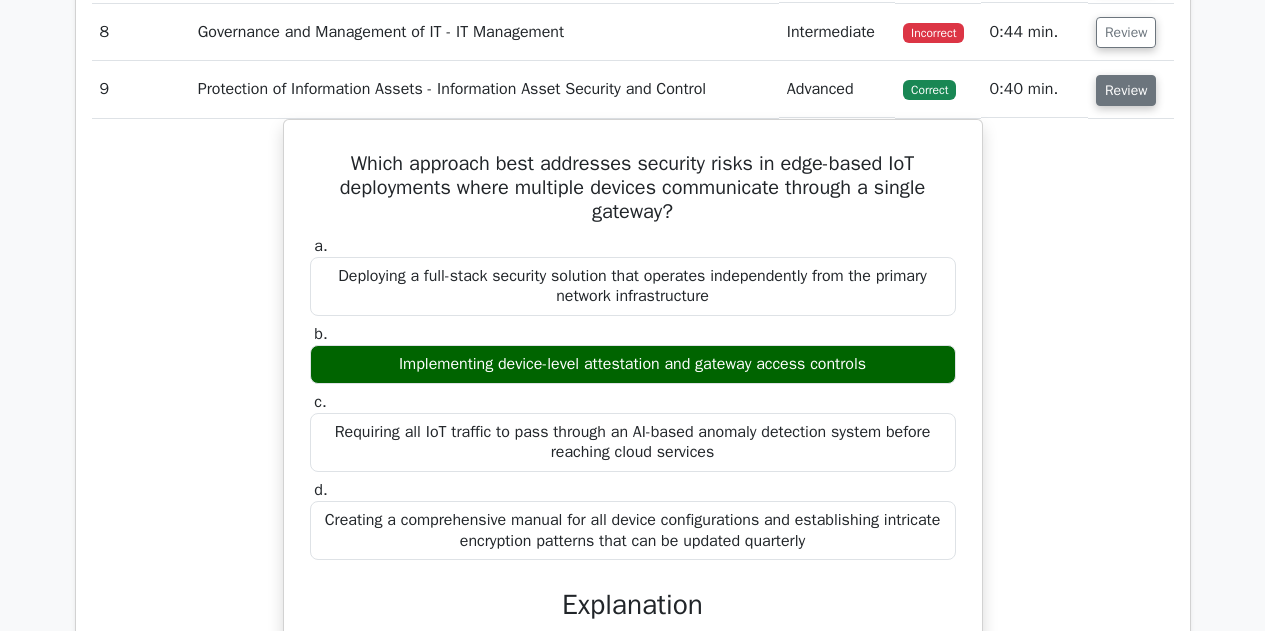 click on "Review" at bounding box center [1126, 90] 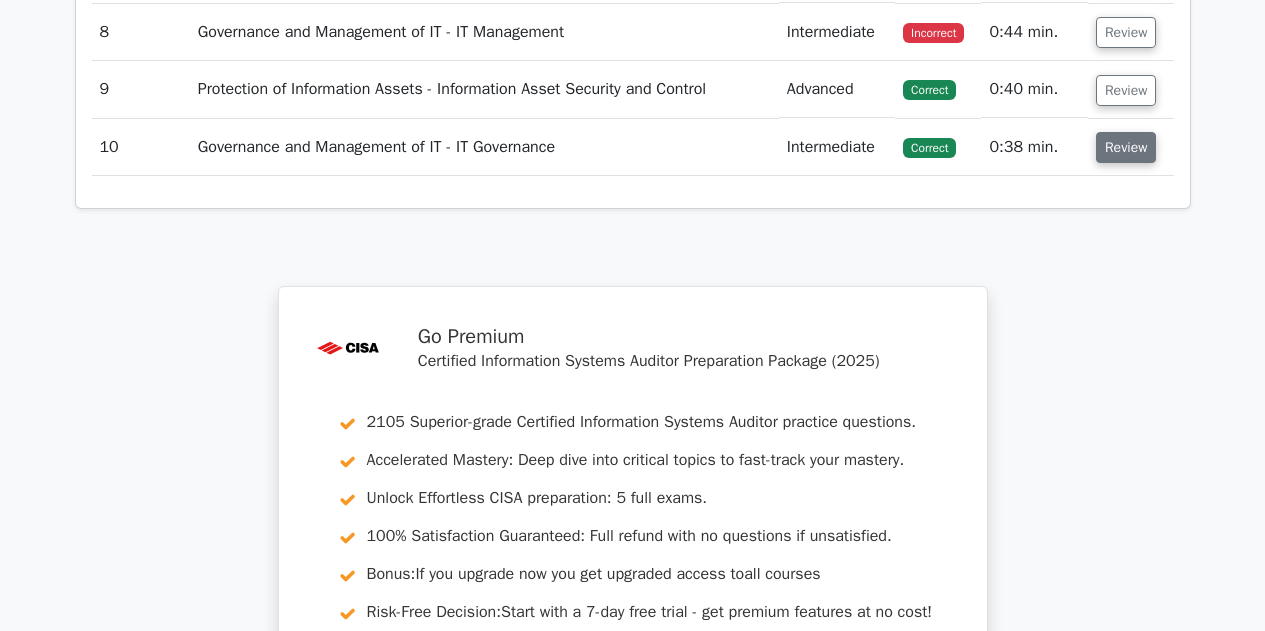 click on "Review" at bounding box center [1126, 147] 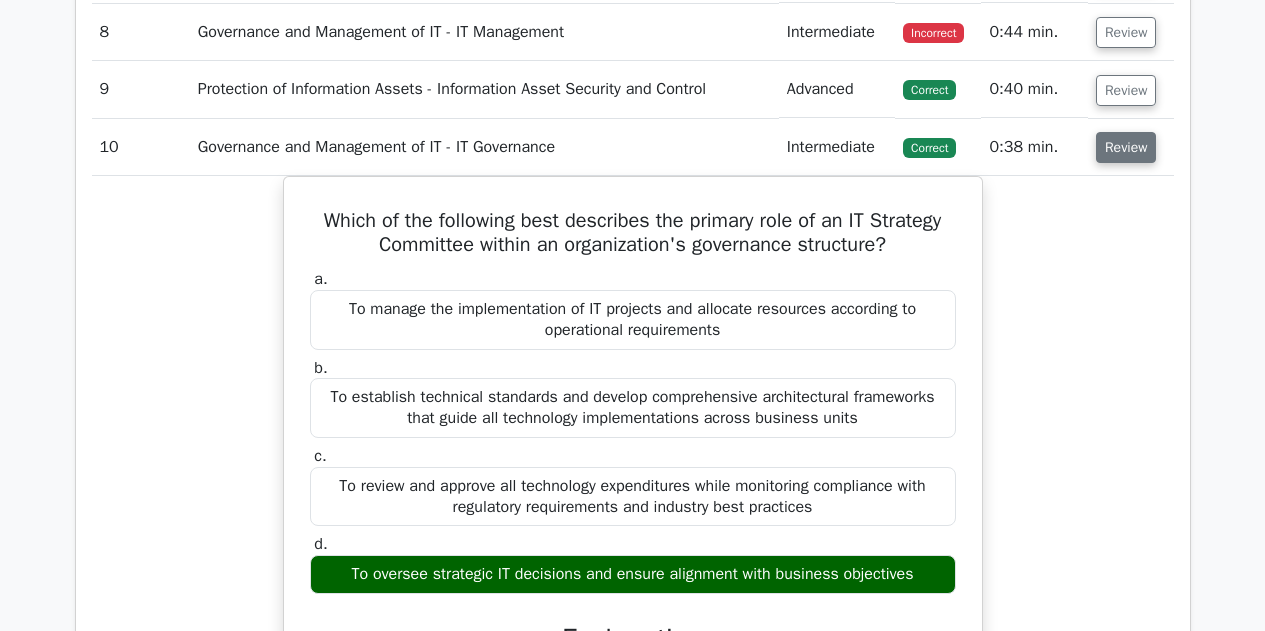 click on "Review" at bounding box center (1126, 147) 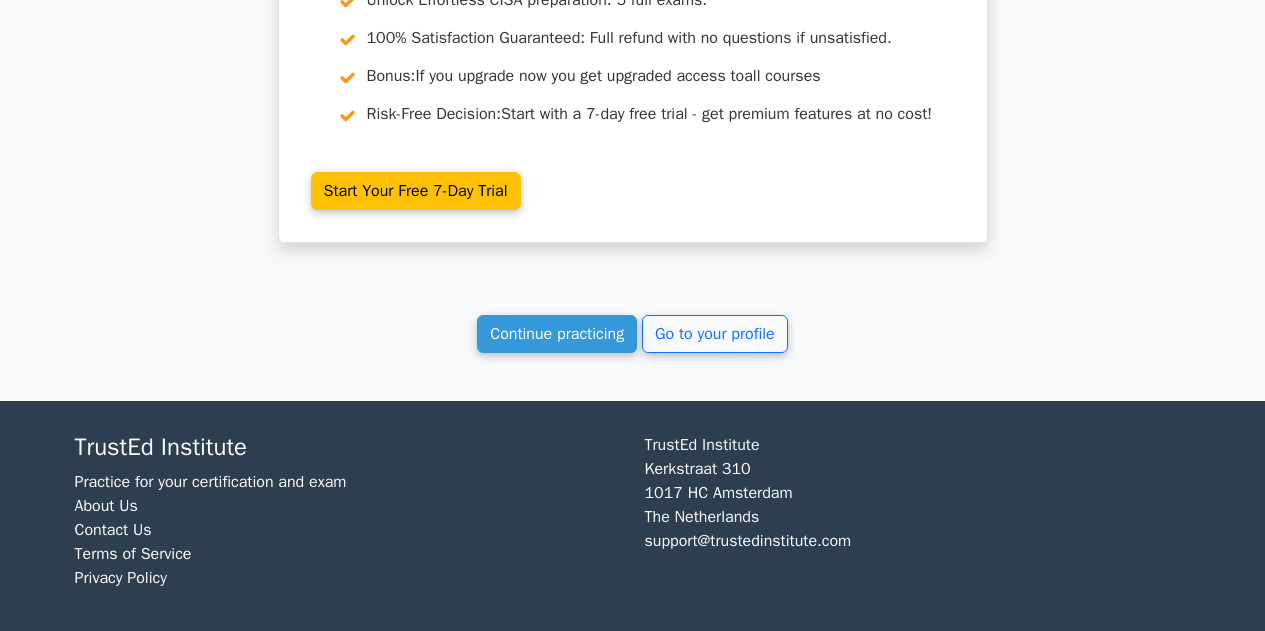 scroll, scrollTop: 2400, scrollLeft: 0, axis: vertical 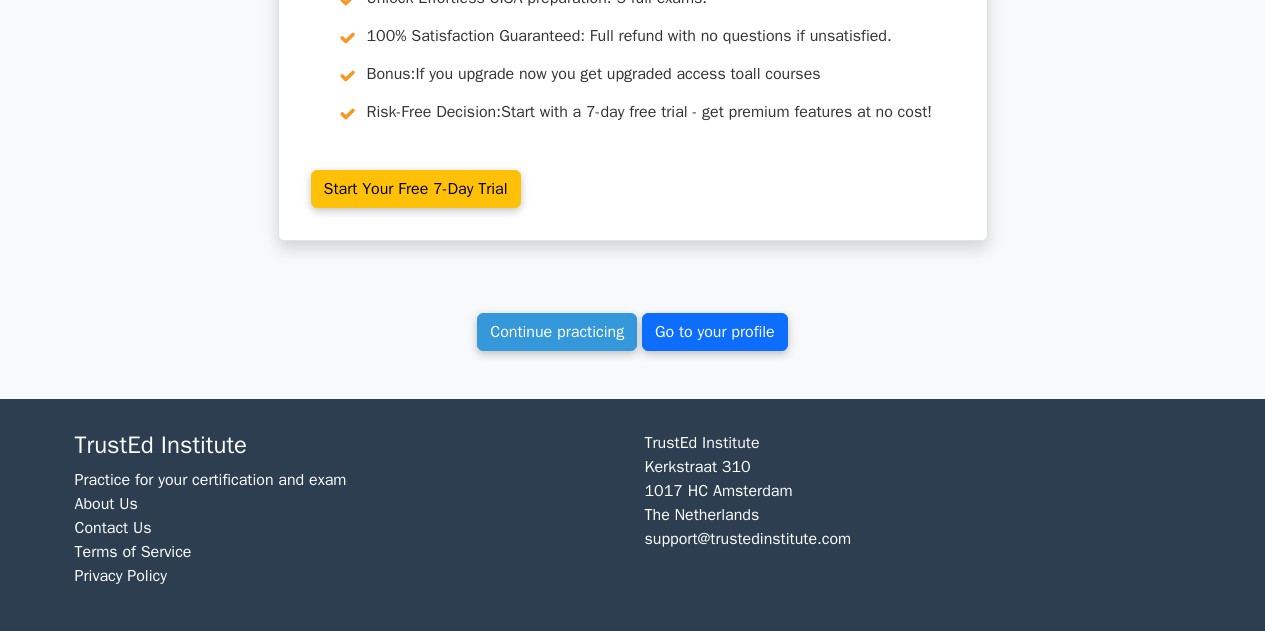 click on "Go to your profile" at bounding box center (715, 332) 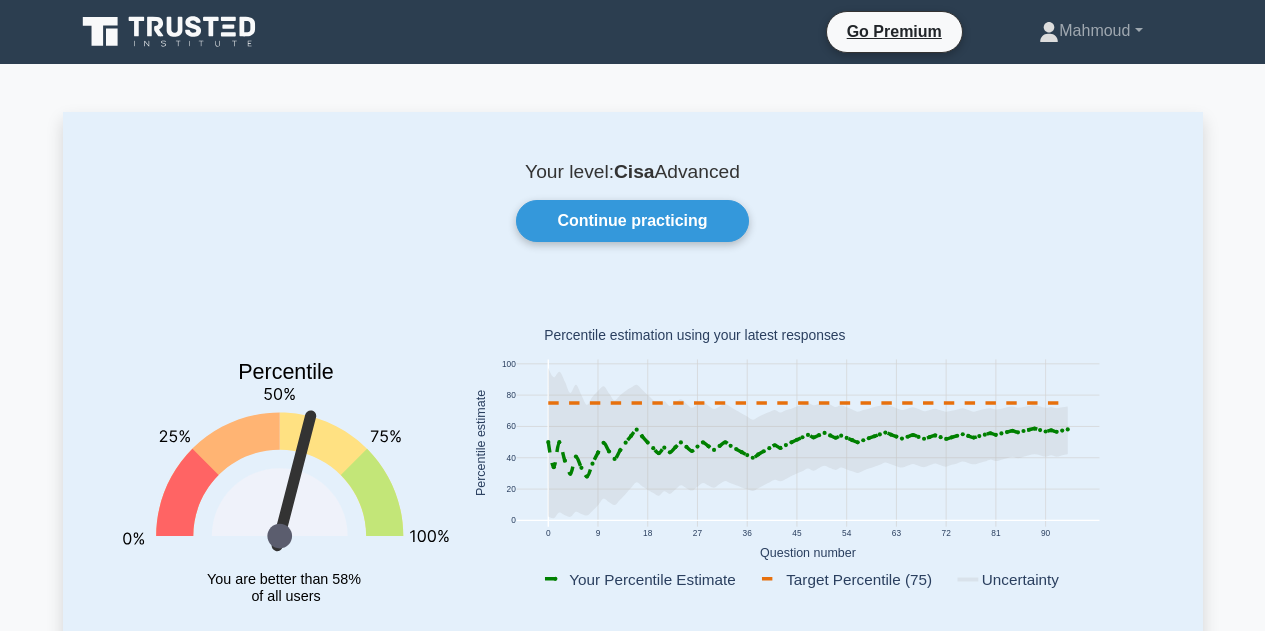 scroll, scrollTop: 0, scrollLeft: 0, axis: both 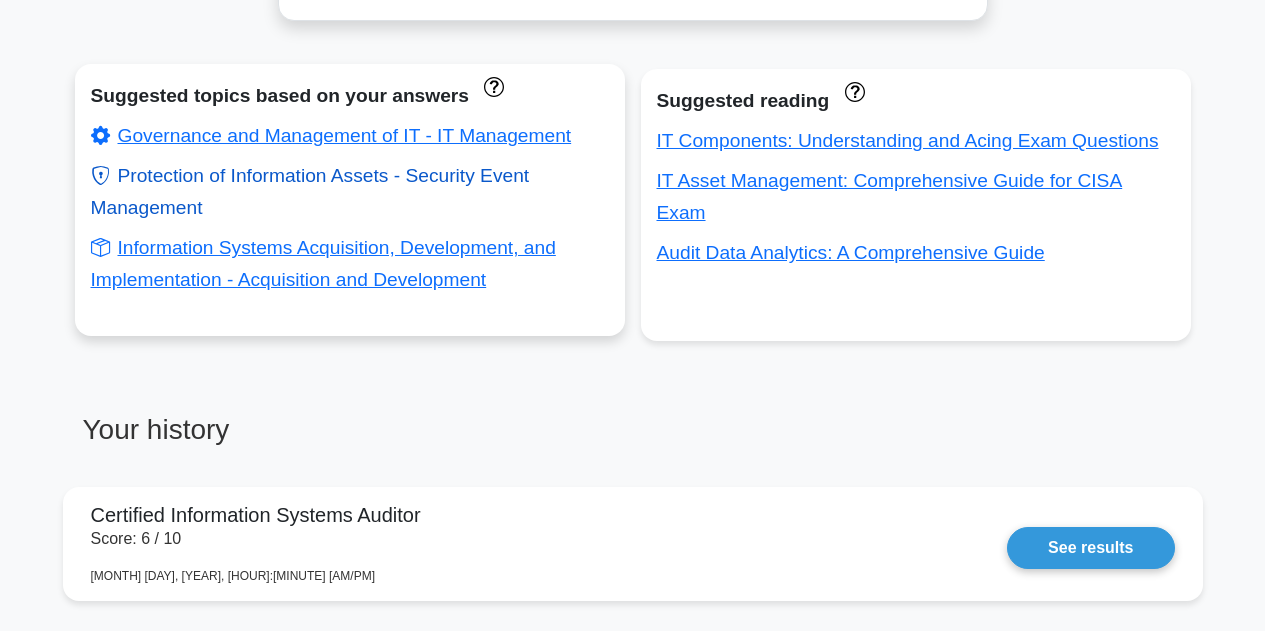 click on "Protection of Information Assets - Security Event Management" at bounding box center [310, 191] 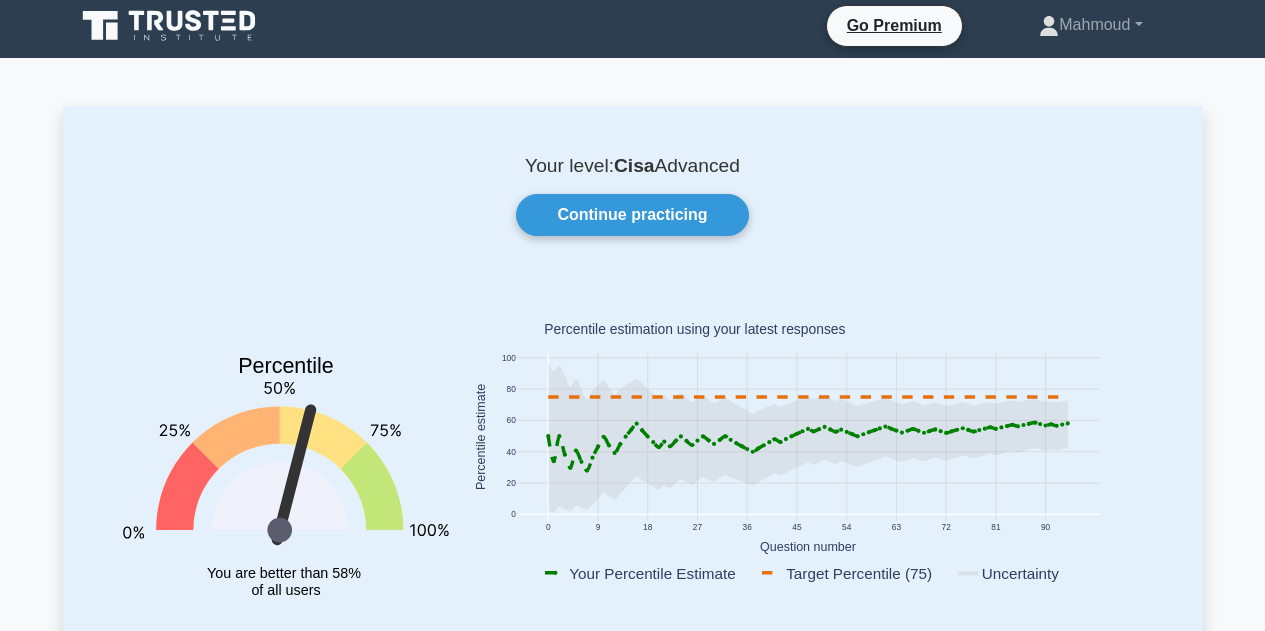 scroll, scrollTop: 0, scrollLeft: 0, axis: both 